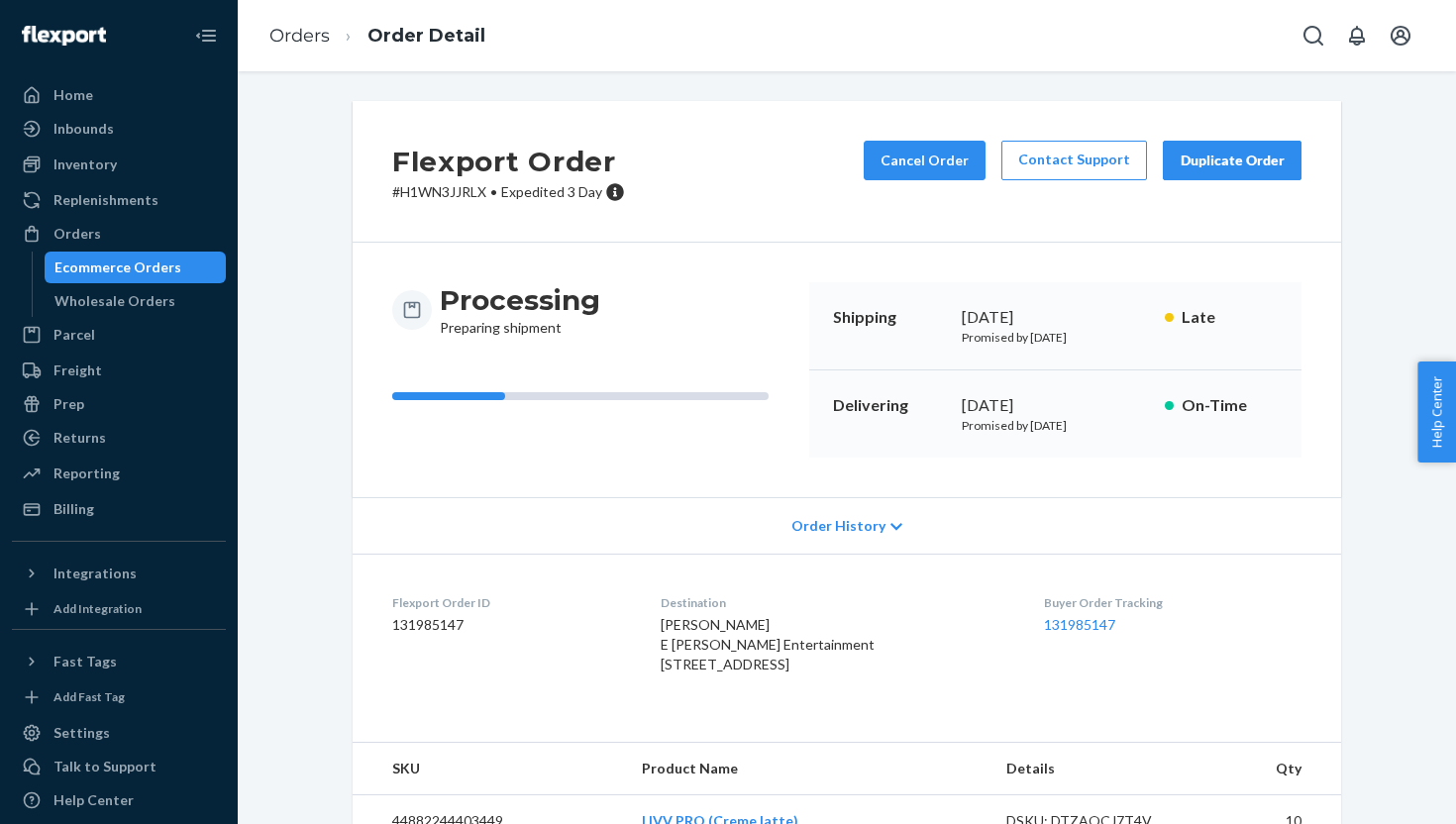 scroll, scrollTop: 0, scrollLeft: 0, axis: both 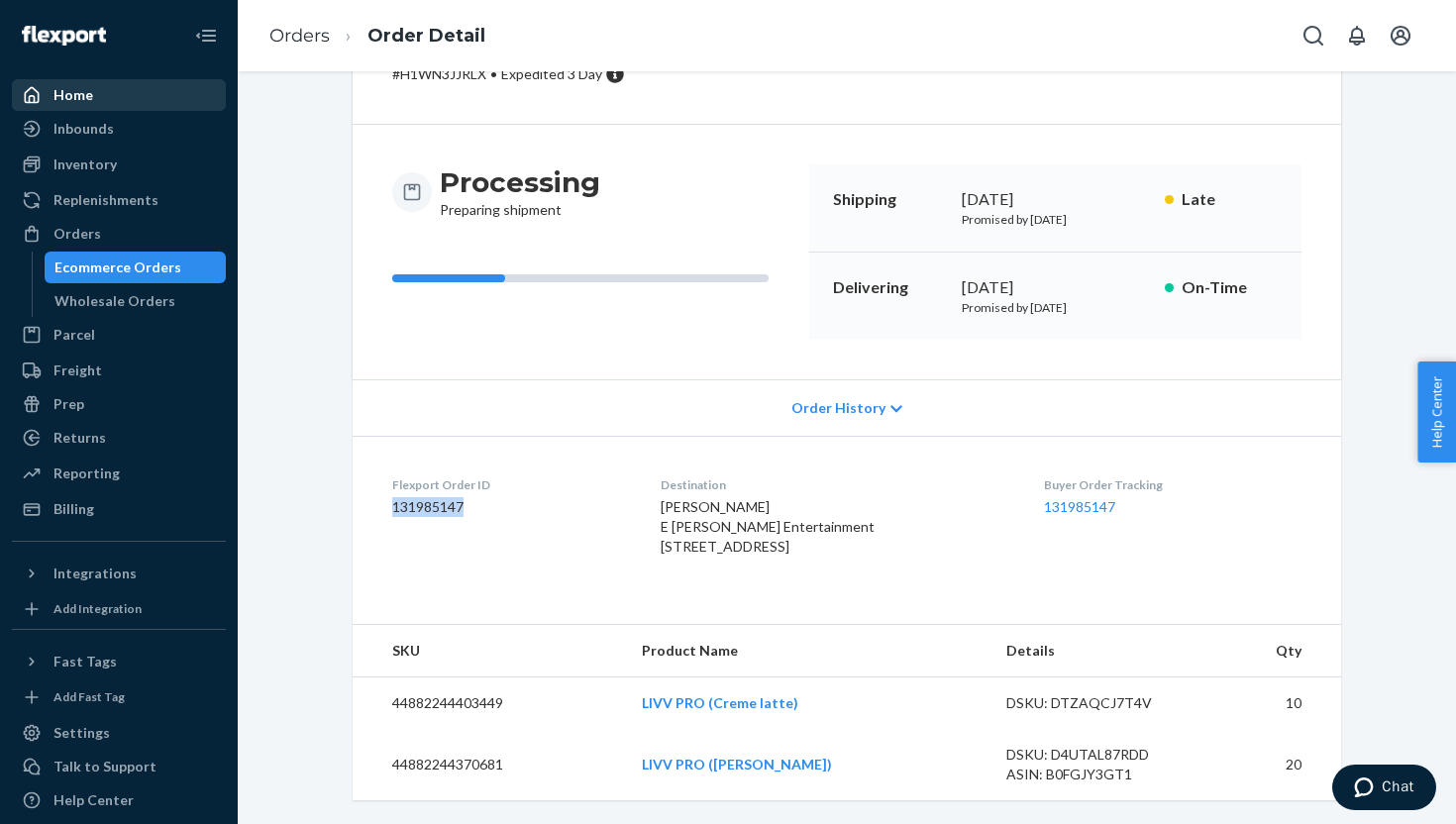 click on "Home" at bounding box center [73, 95] 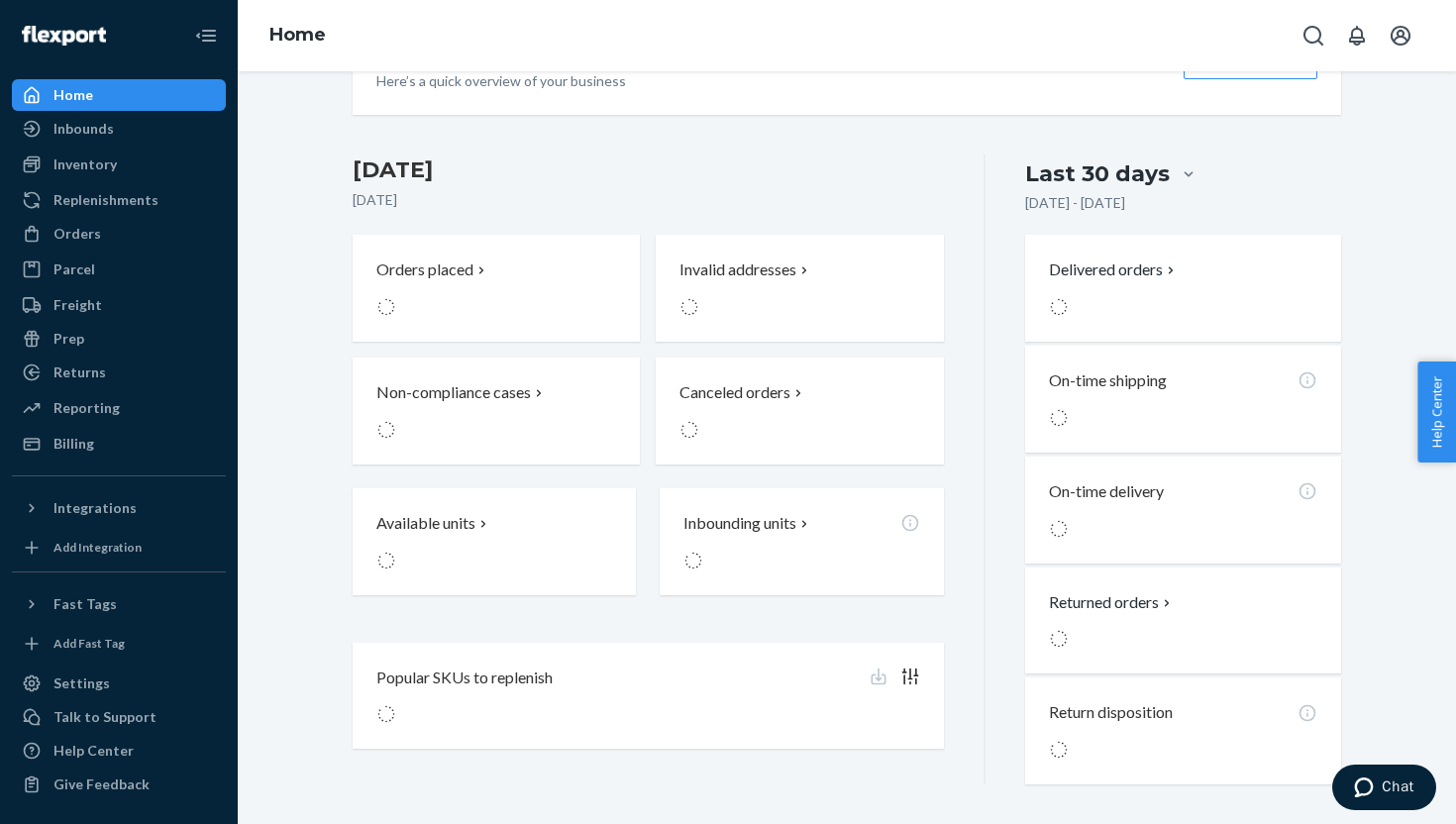scroll, scrollTop: 0, scrollLeft: 0, axis: both 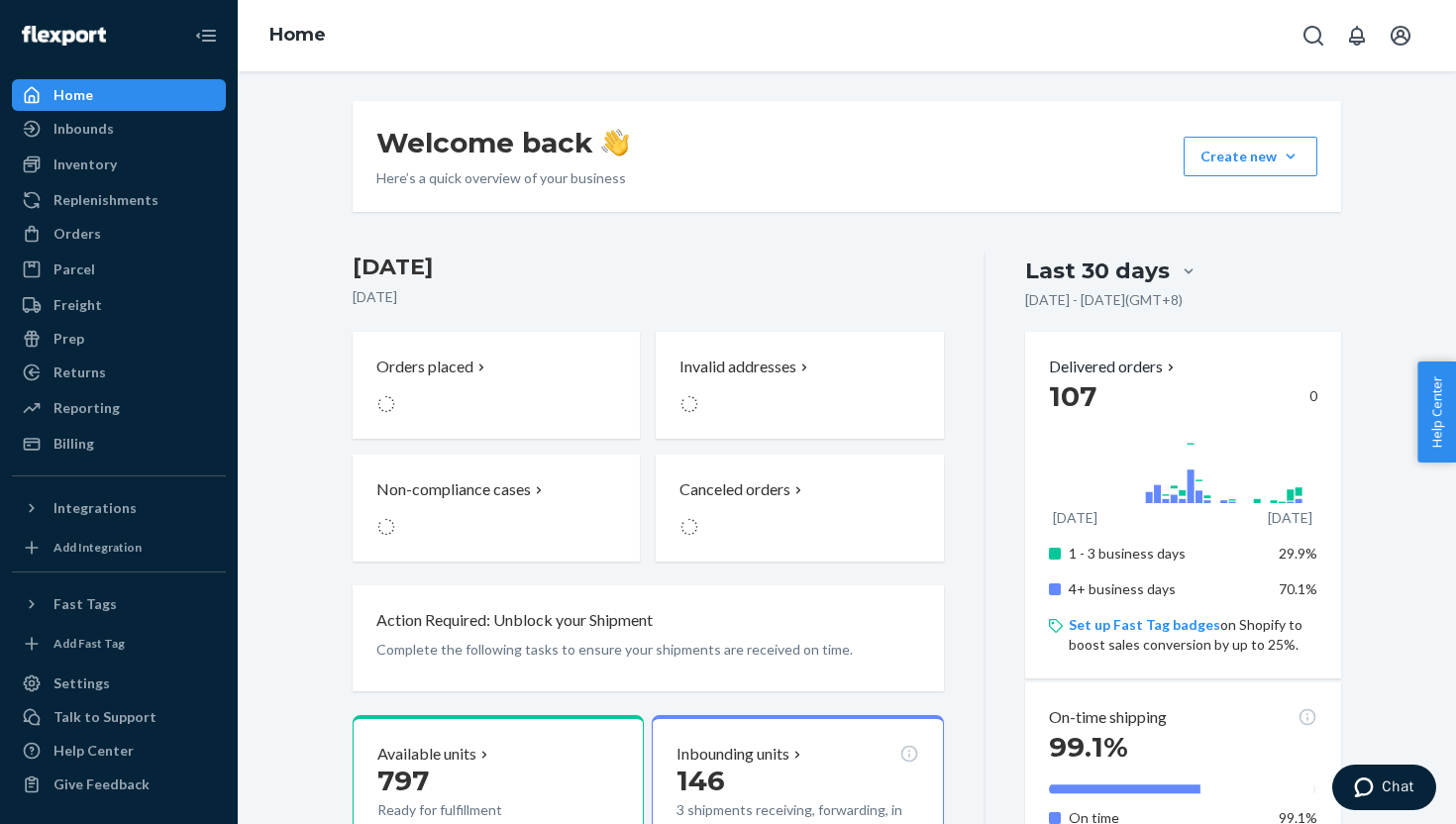 click at bounding box center [1359, 36] 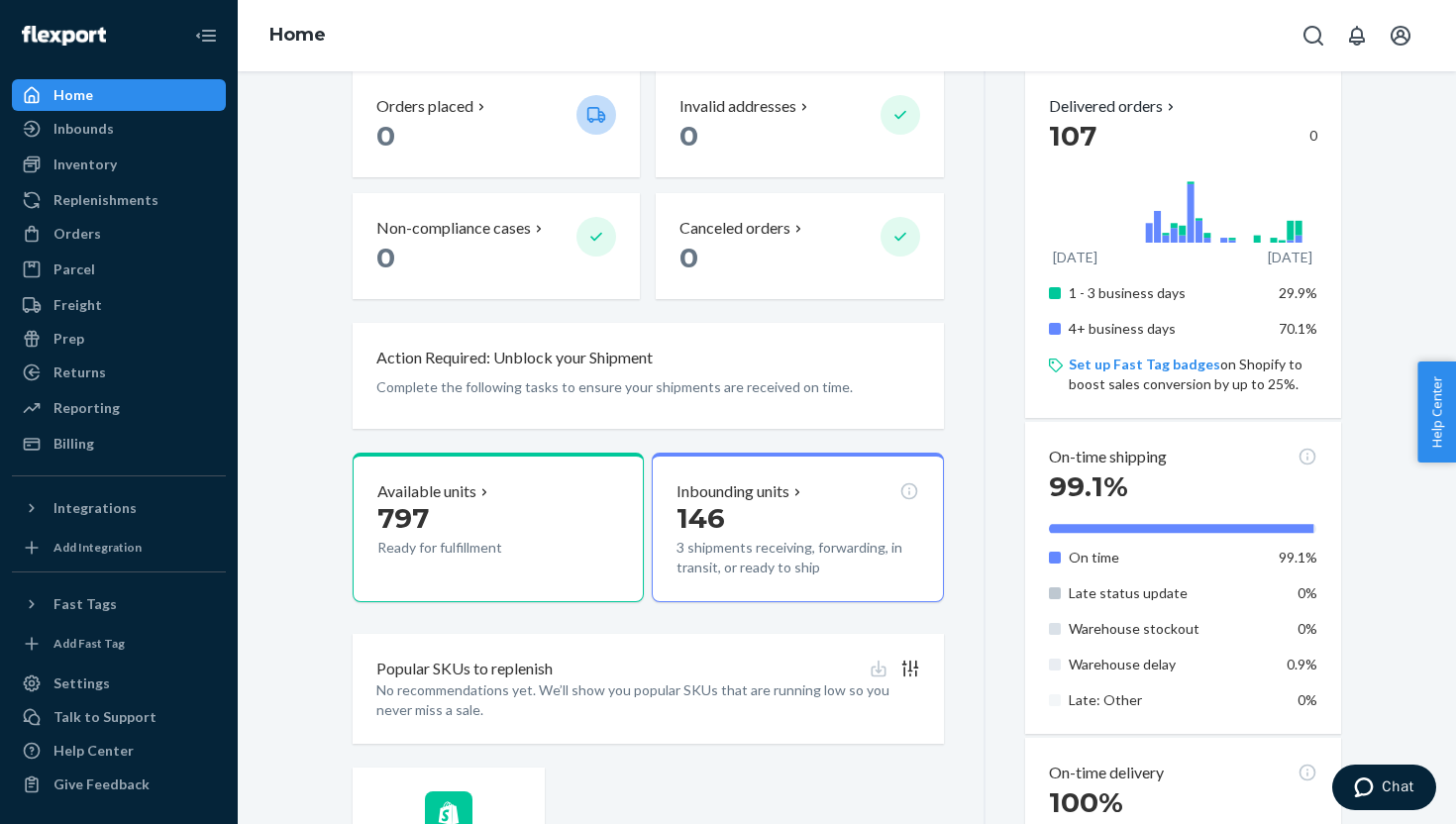 scroll, scrollTop: 0, scrollLeft: 0, axis: both 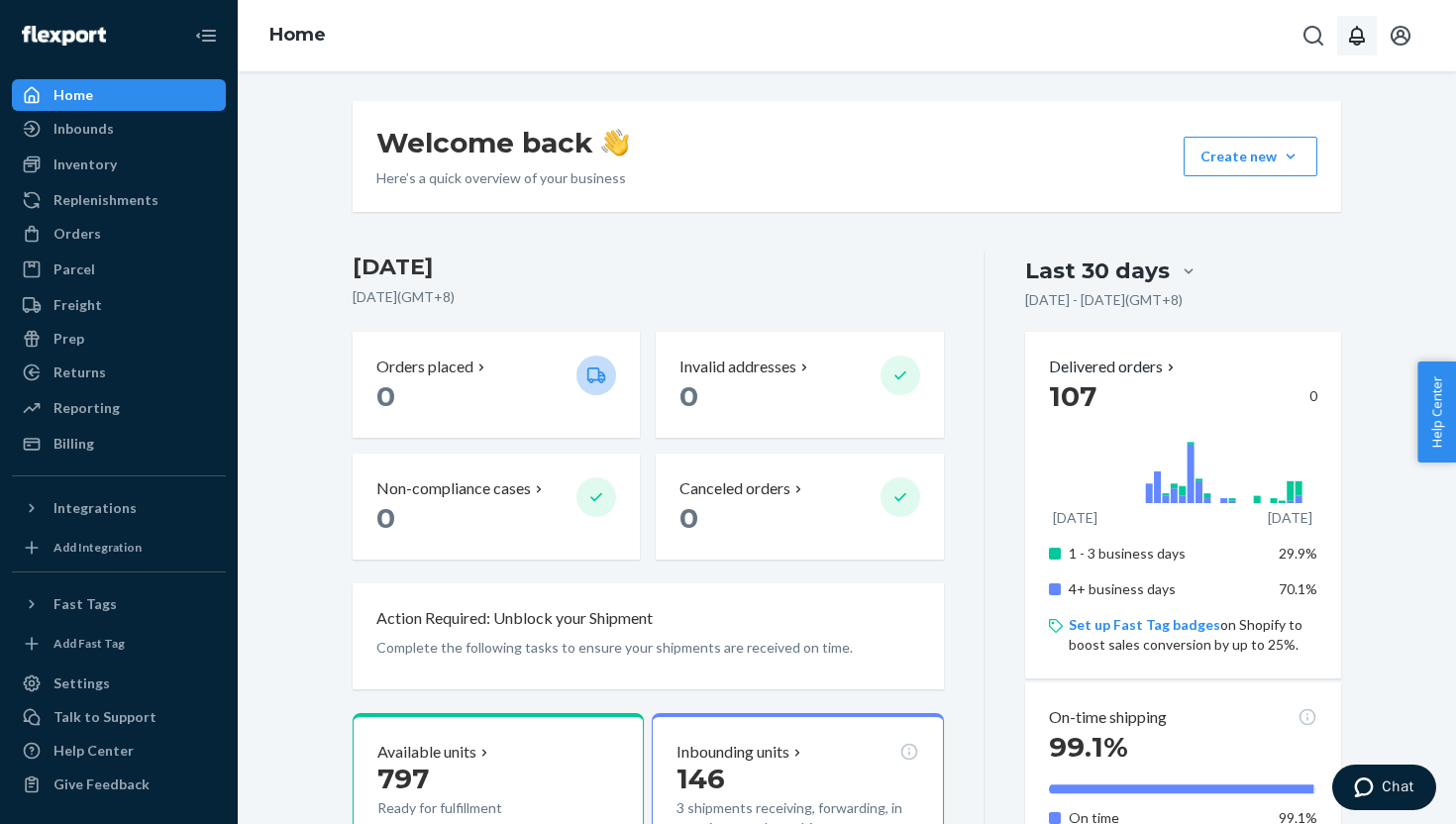 click 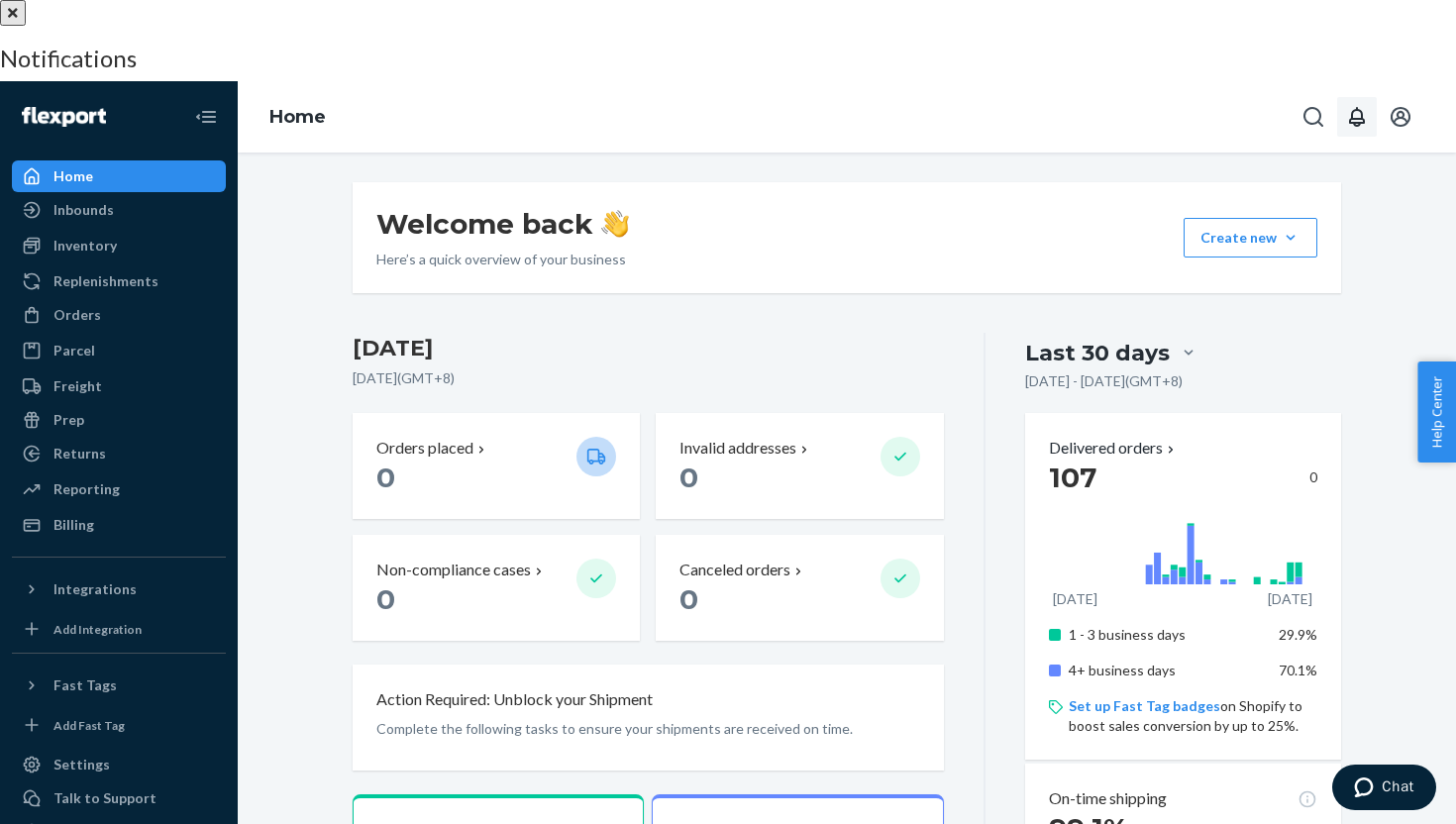 click at bounding box center [728, 0] 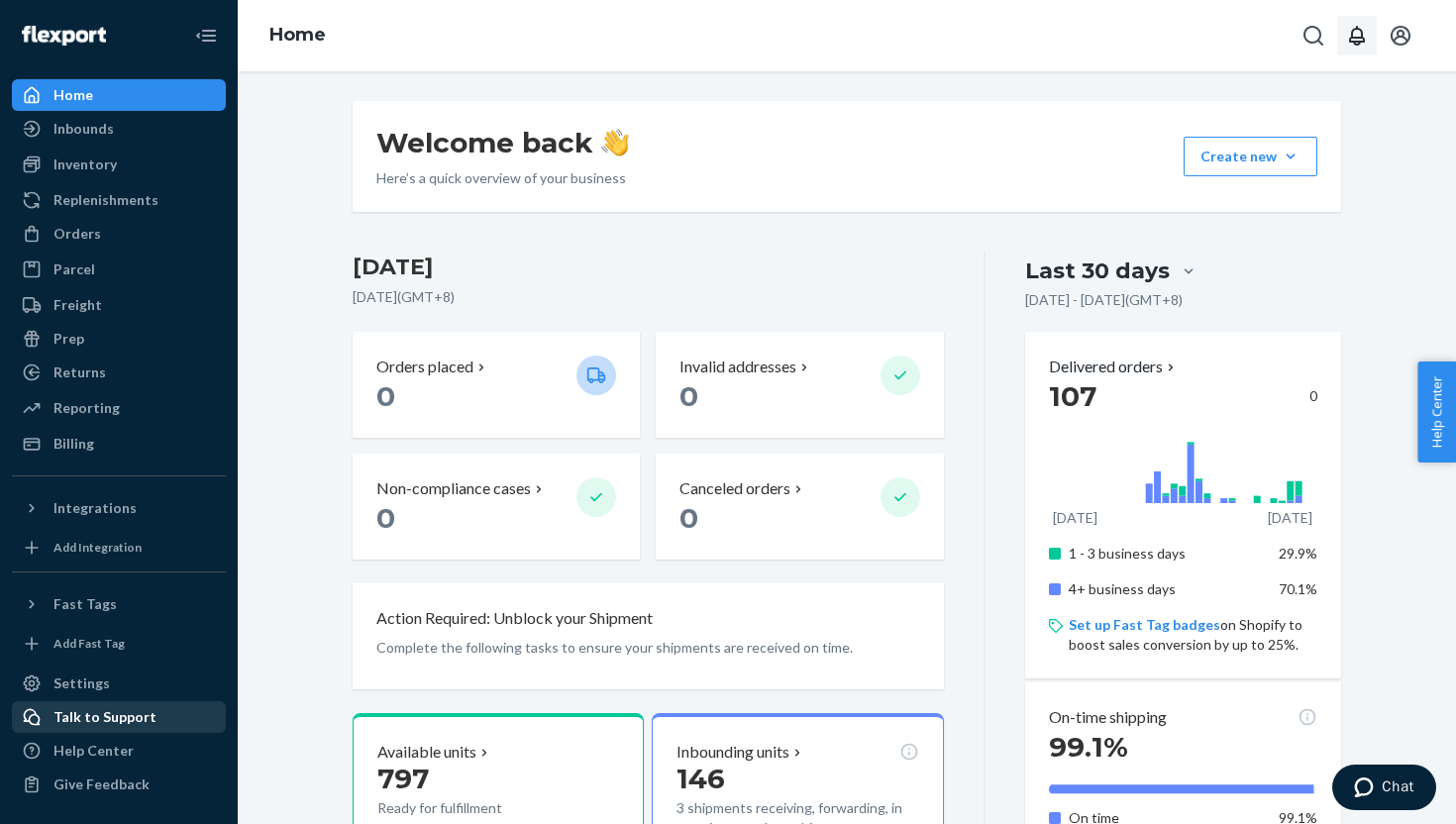 click on "Talk to Support" at bounding box center [119, 717] 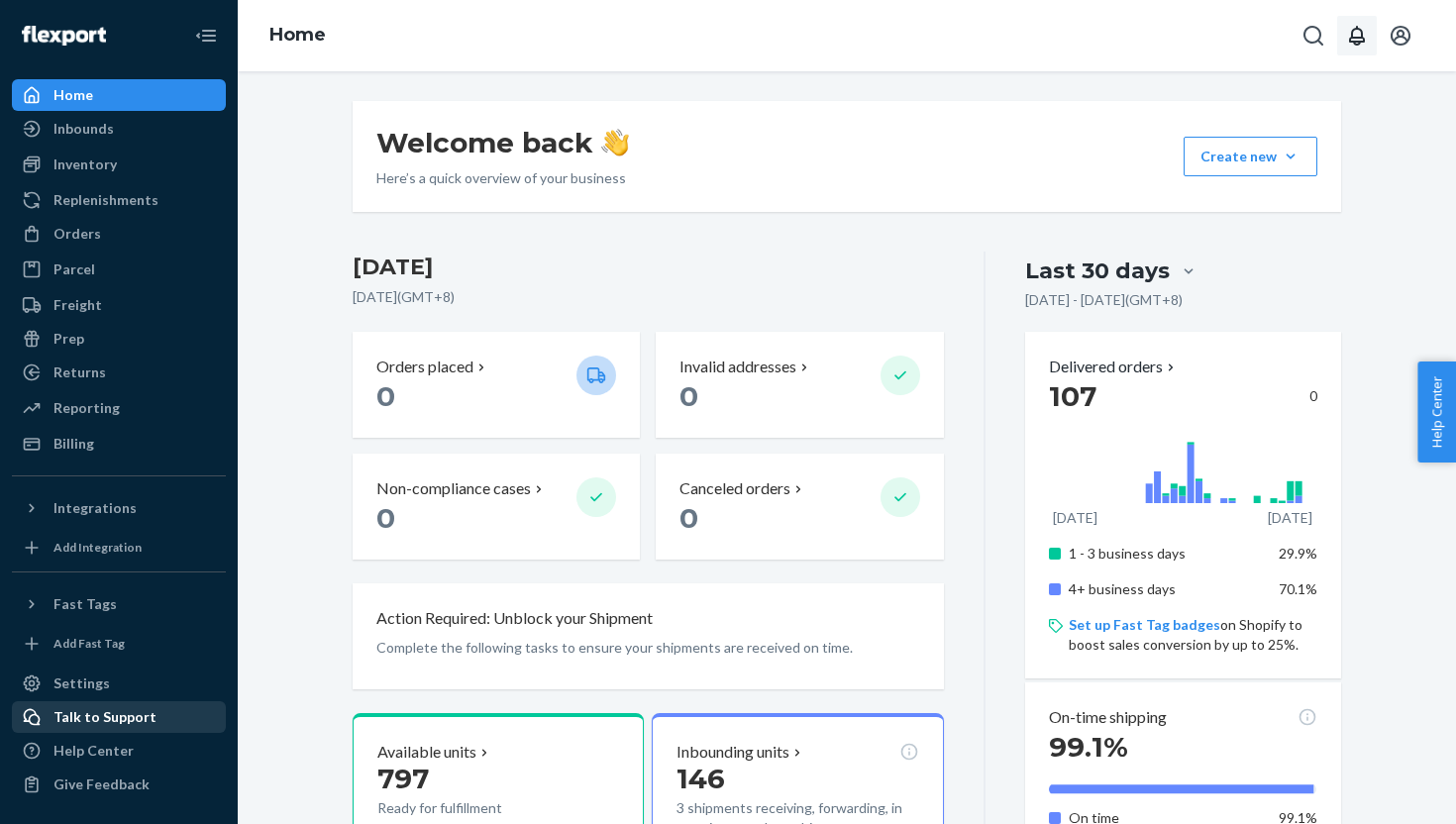 scroll, scrollTop: 0, scrollLeft: 0, axis: both 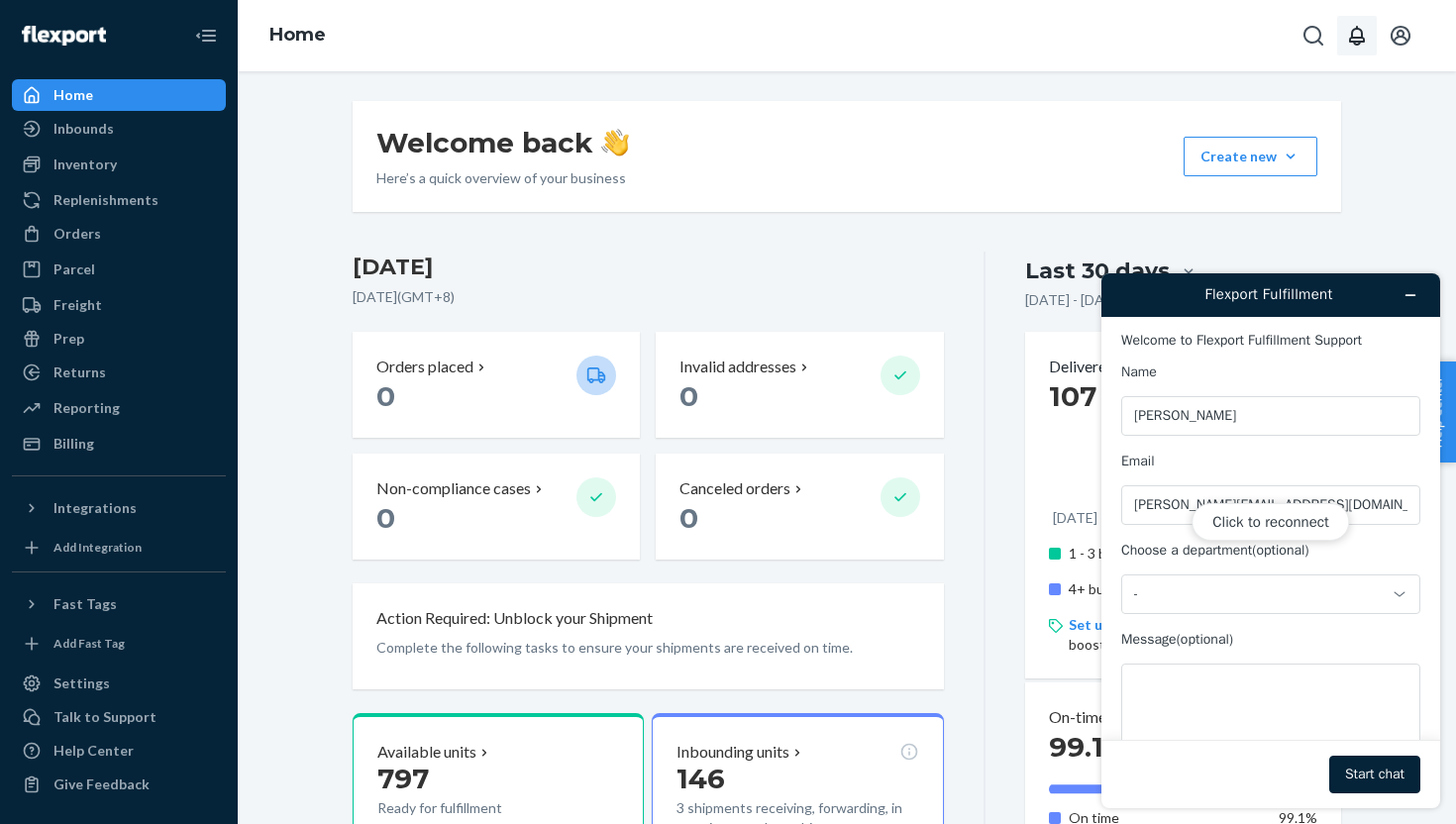 click on "Click to reconnect" at bounding box center [1271, 541] 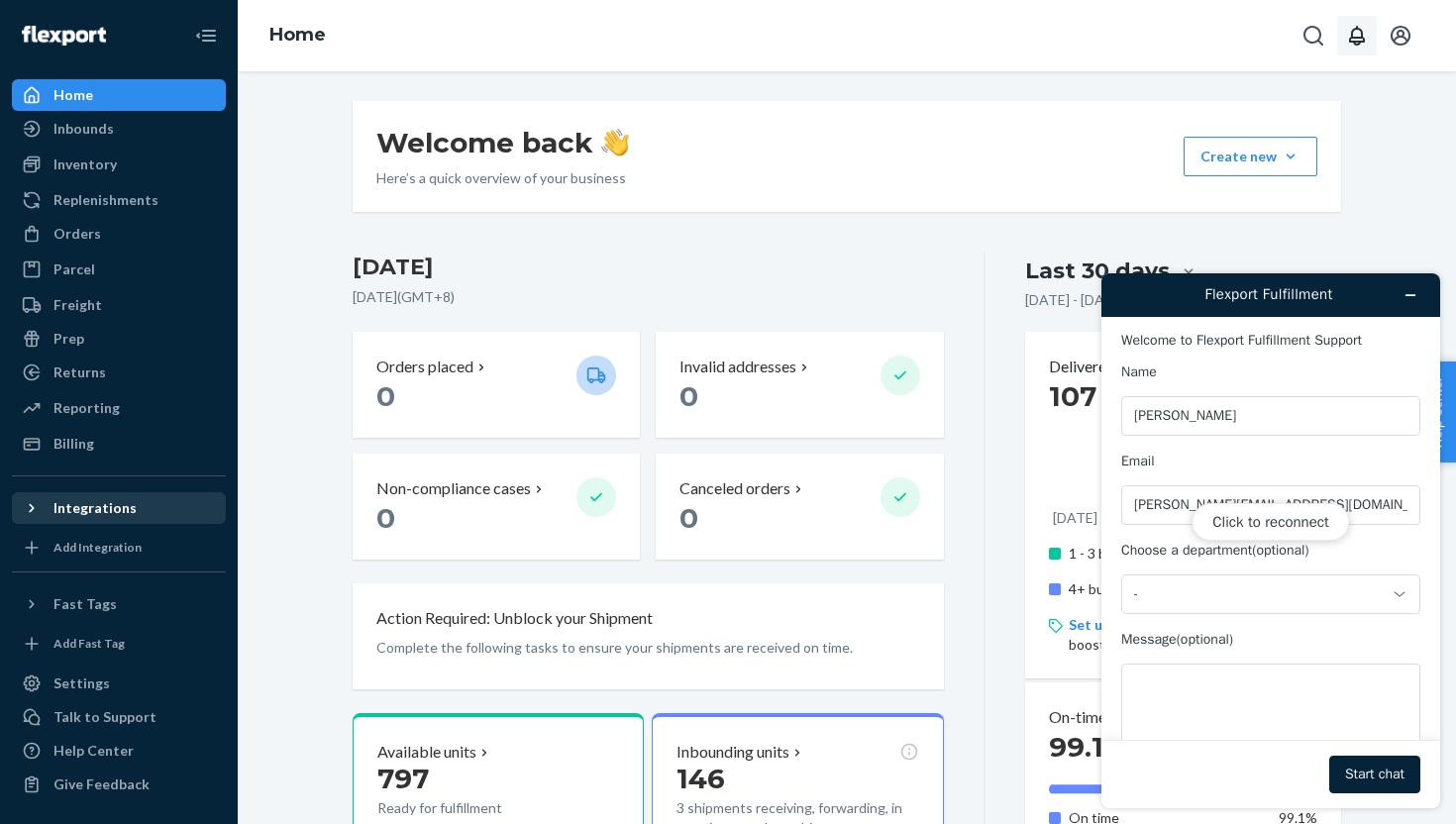 click on "Integrations" at bounding box center [95, 508] 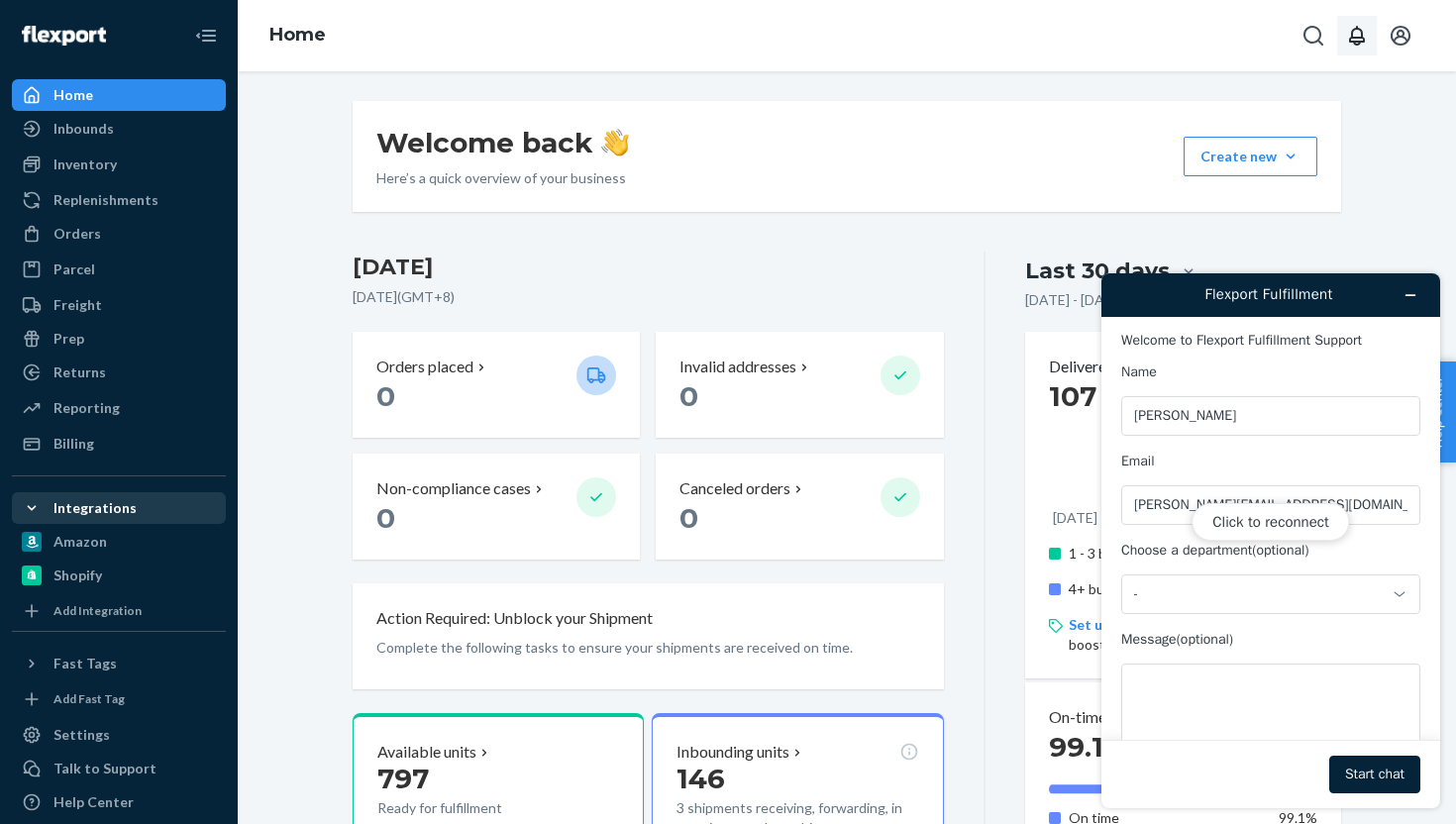 scroll, scrollTop: 52, scrollLeft: 0, axis: vertical 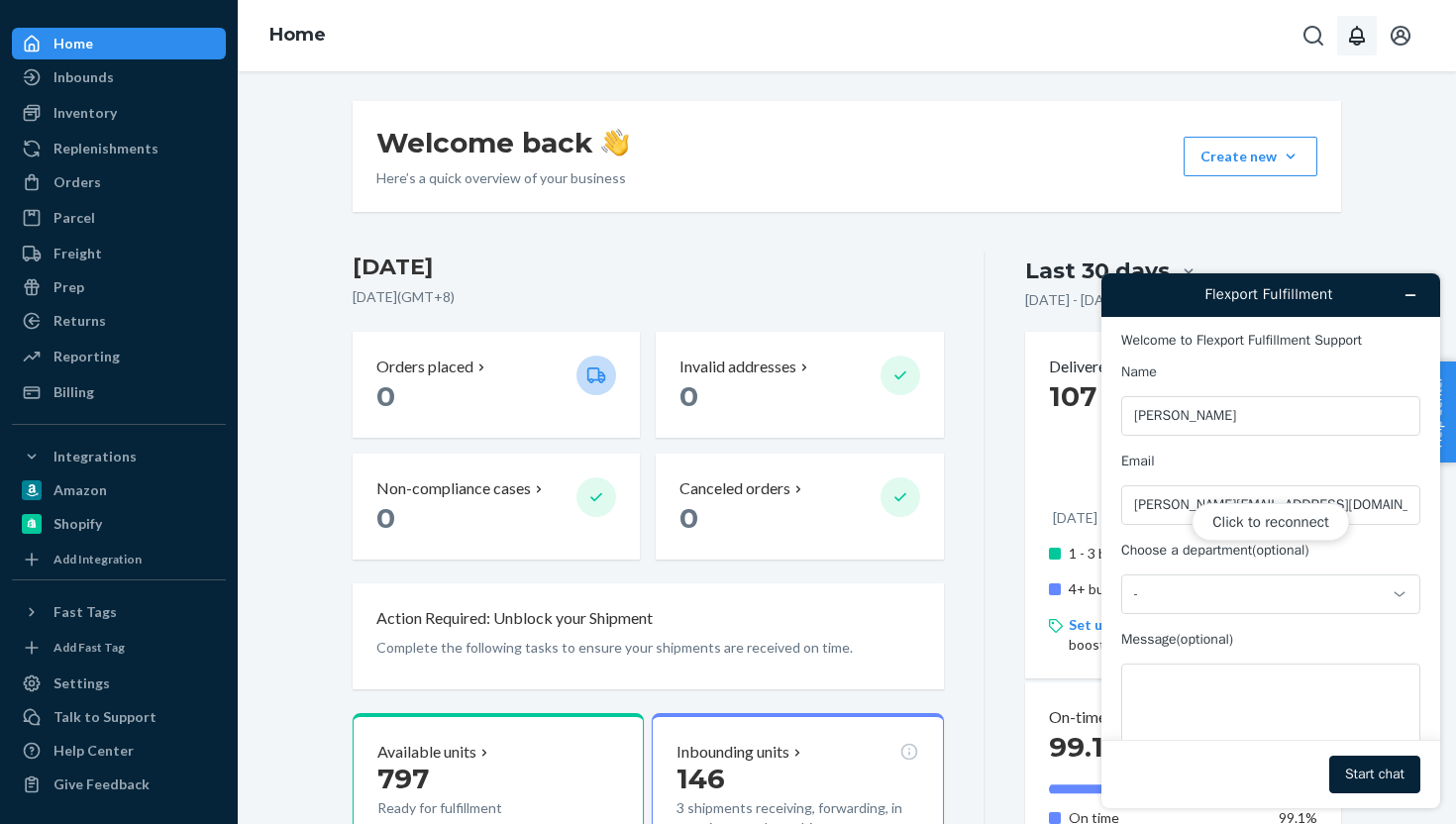 click on "Click to reconnect" at bounding box center [1271, 541] 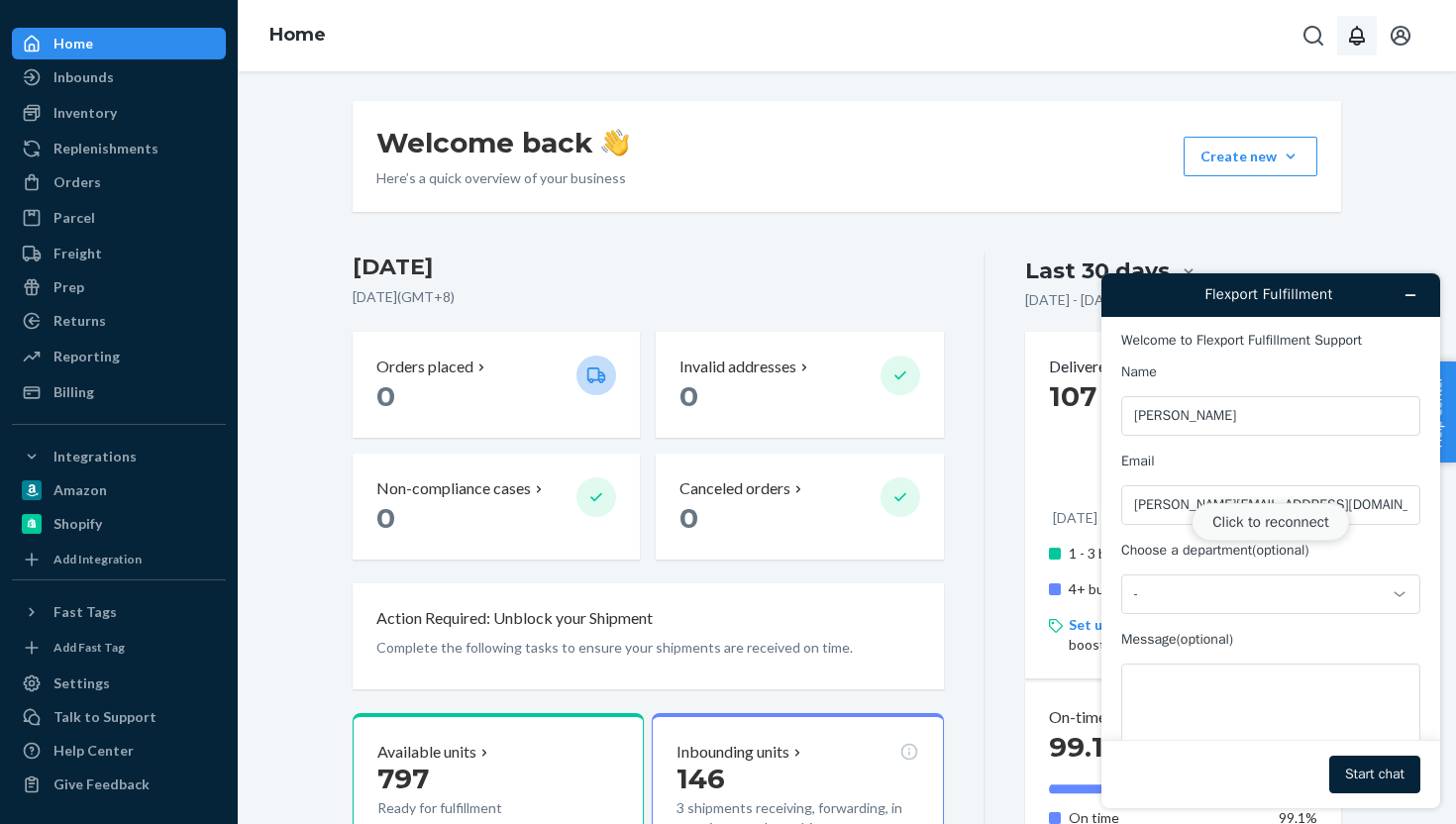 click on "Click to reconnect" at bounding box center [1270, 522] 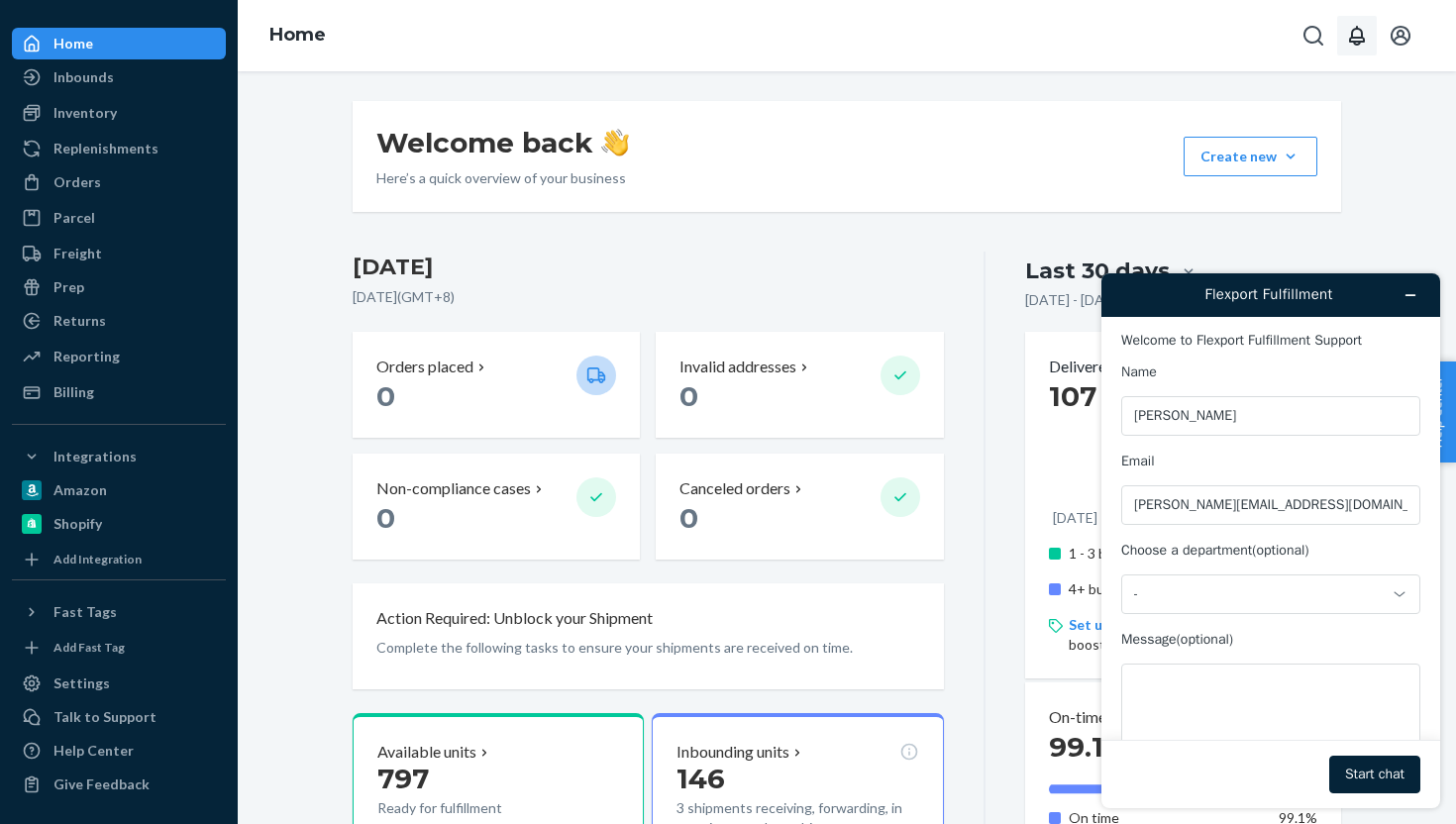 click on "Welcome back  Here’s a quick overview of your business Create new Create new inbound Create new order Create new product Today July 12, 2025  ( GMT+8 ) Orders placed   0   Invalid addresses   0   Non-compliance cases   0   Canceled orders   0   Action Required: Unblock your Shipment Complete the following tasks to ensure your shipments are received on time. Available units 797 Ready for fulfillment Inbounding units 146 3 shipments receiving, forwarding, in transit, or ready to ship Popular SKUs to replenish No recommendations yet. We’ll show you popular SKUs that are running low so you never miss a sale. Shopify Expect $0 additional shipping cost per unit. Add badge Last 30 days Jun 11, 2025 - Jul 11, 2025  ( GMT+8 ) Delivered orders 107 0 Jun 11 Jul 11 1 - 3 business days 29.9% 4+ business days 70.1% Set up Fast Tag badges  on Shopify to boost sales conversion by up to 25%. On-time shipping 99.1% On time 99.1% Late status update 0% Warehouse stockout 0%  Warehouse delay 0.9% Late: Other 0% 100% 100% 0%" at bounding box center [847, 781] 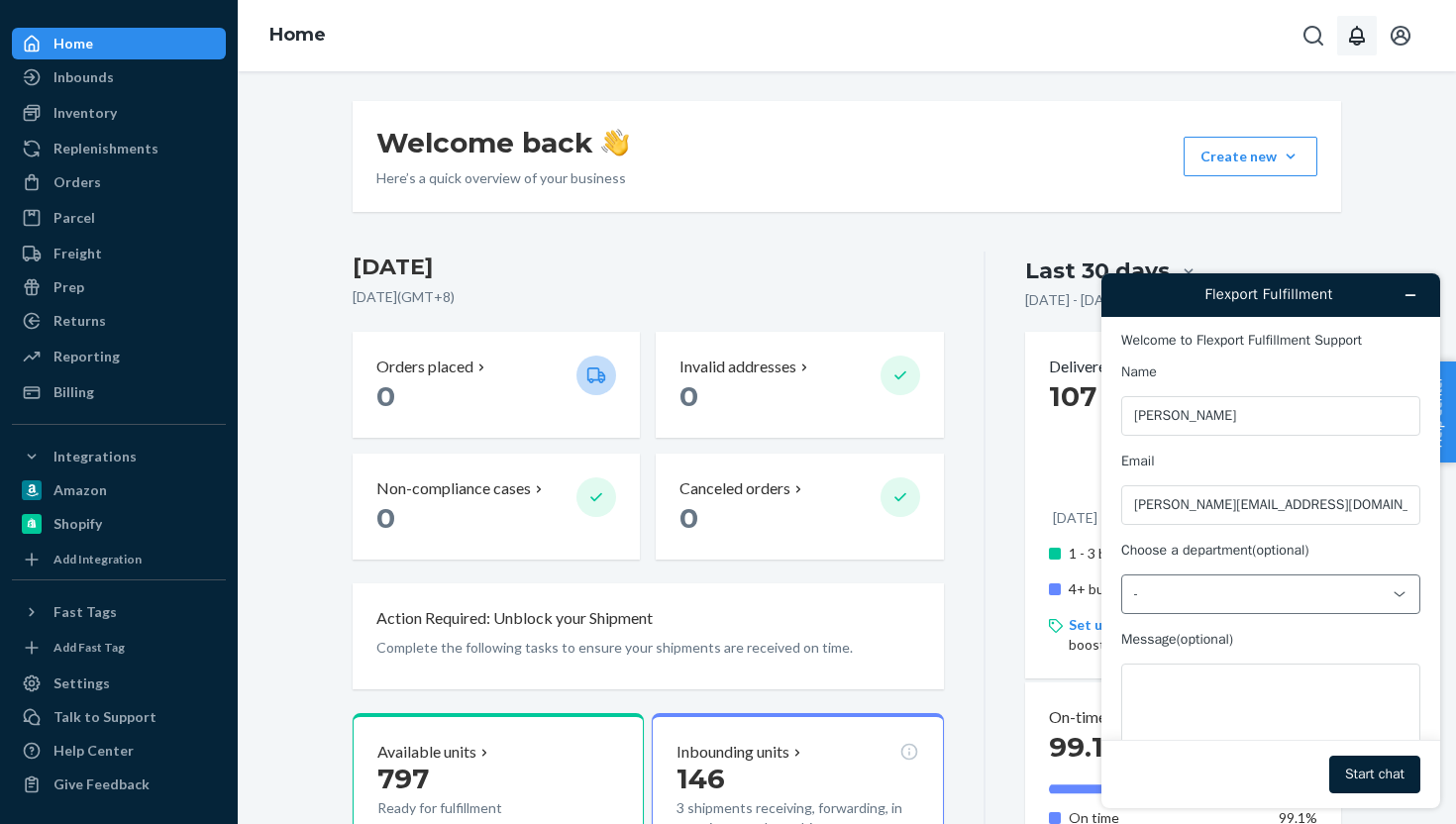 scroll, scrollTop: 62, scrollLeft: 0, axis: vertical 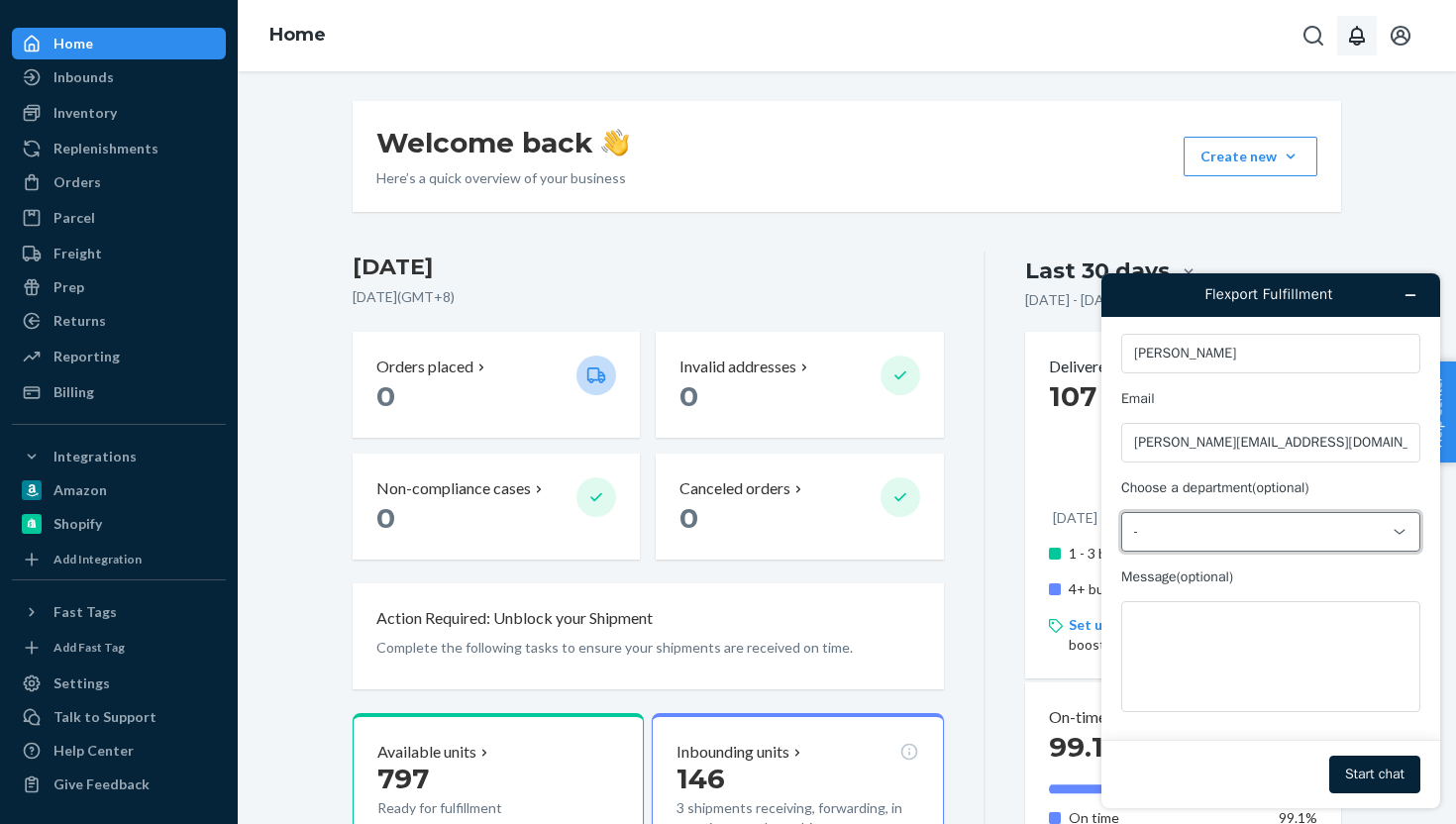click 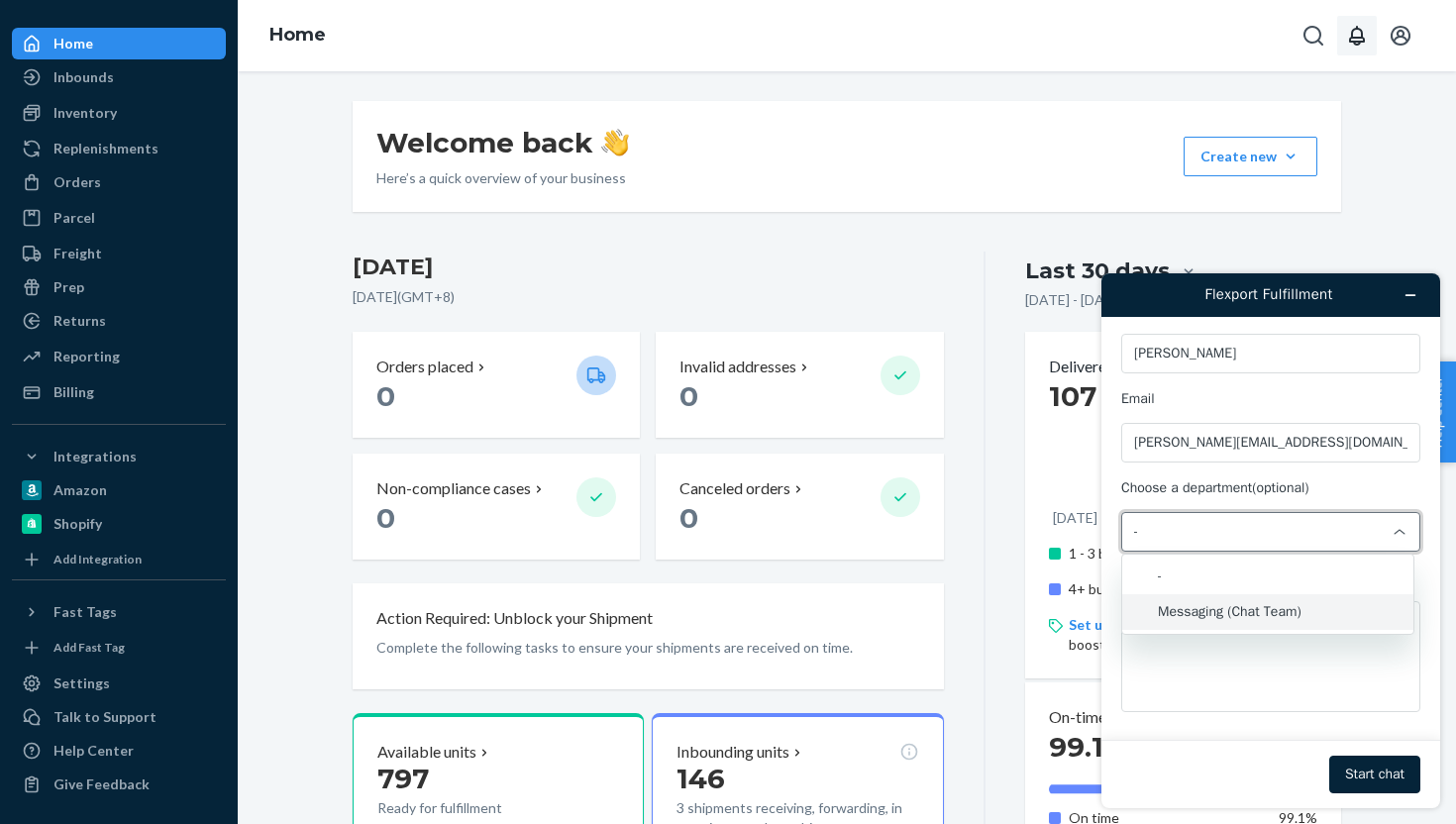 click on "Messaging (Chat Team)" at bounding box center (1268, 612) 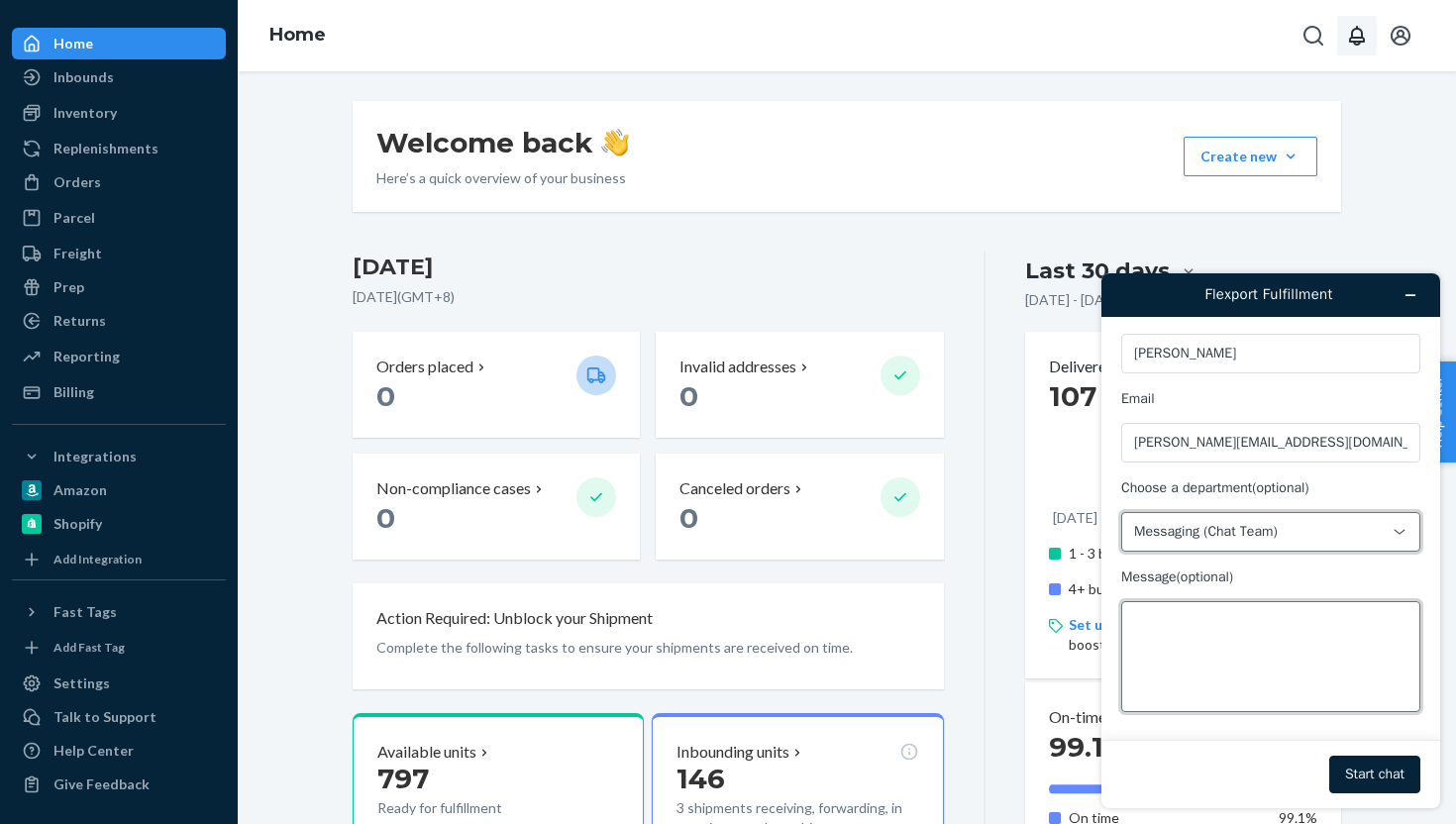 click on "Message  (optional)" at bounding box center [1271, 657] 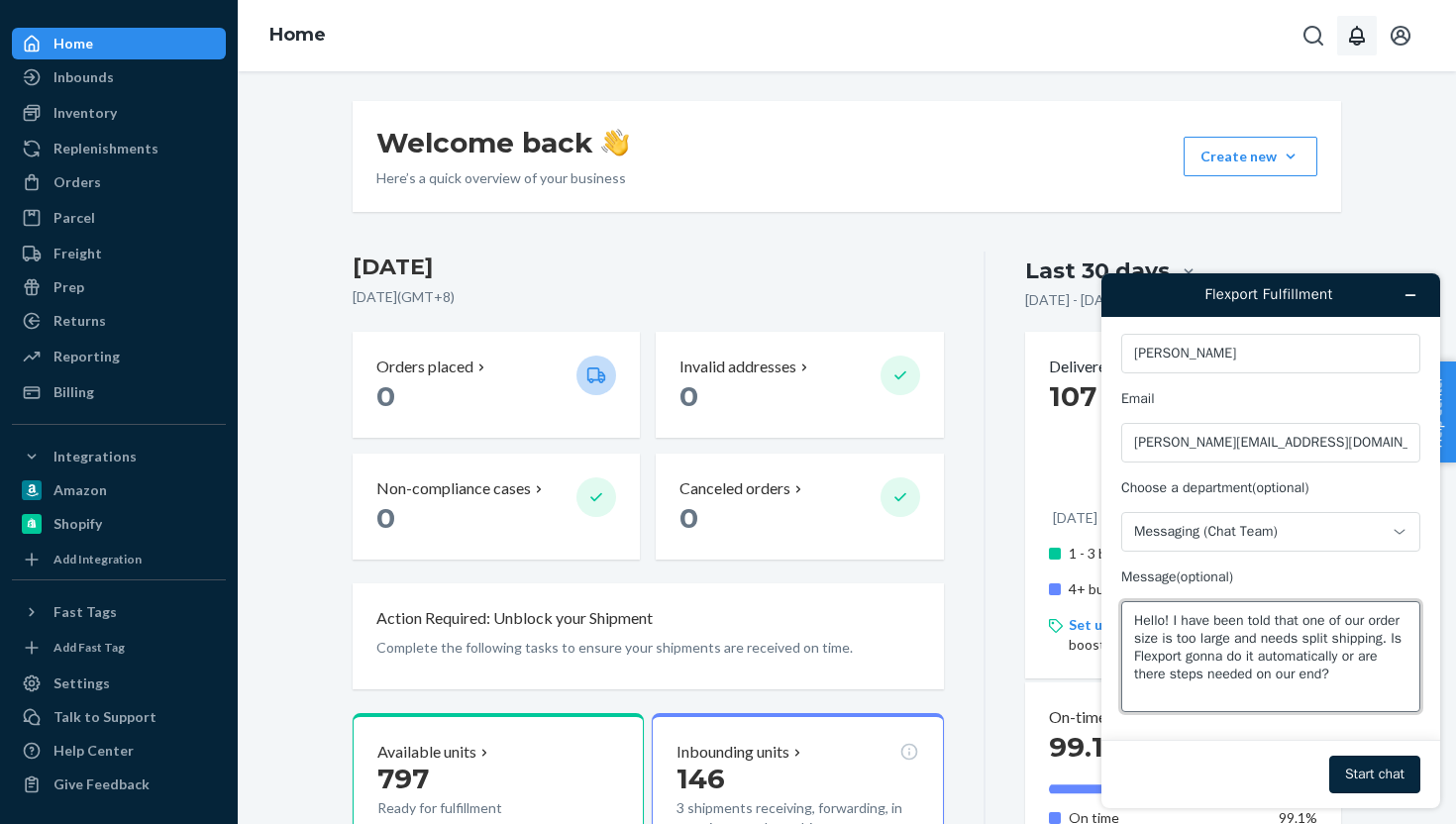 type on "Hello! I have been told that one of our order size is too large and needs split shipping. Is Flexport gonna do it automatically or are there steps needed on our end?" 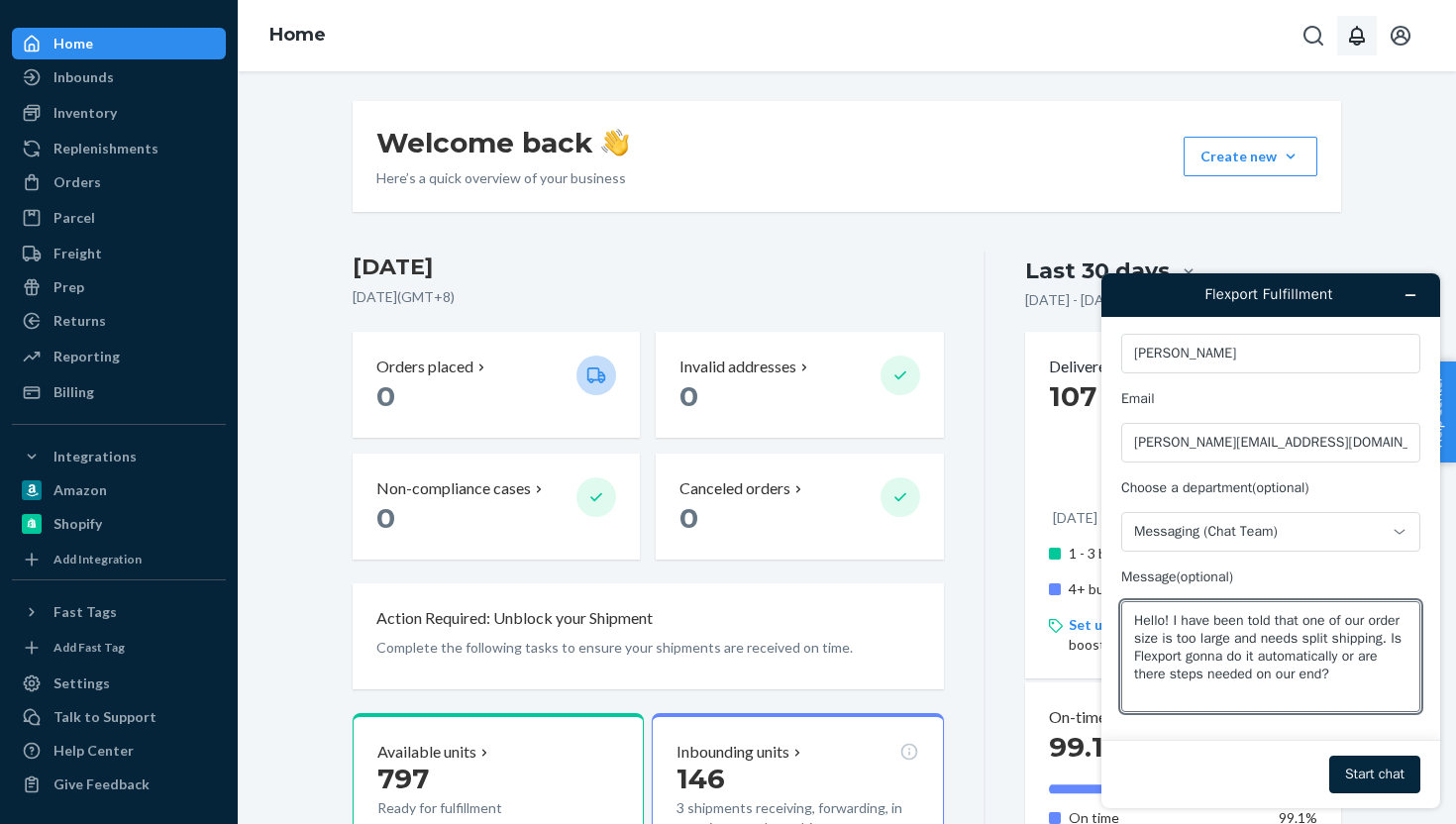 click on "Start chat" at bounding box center (1375, 774) 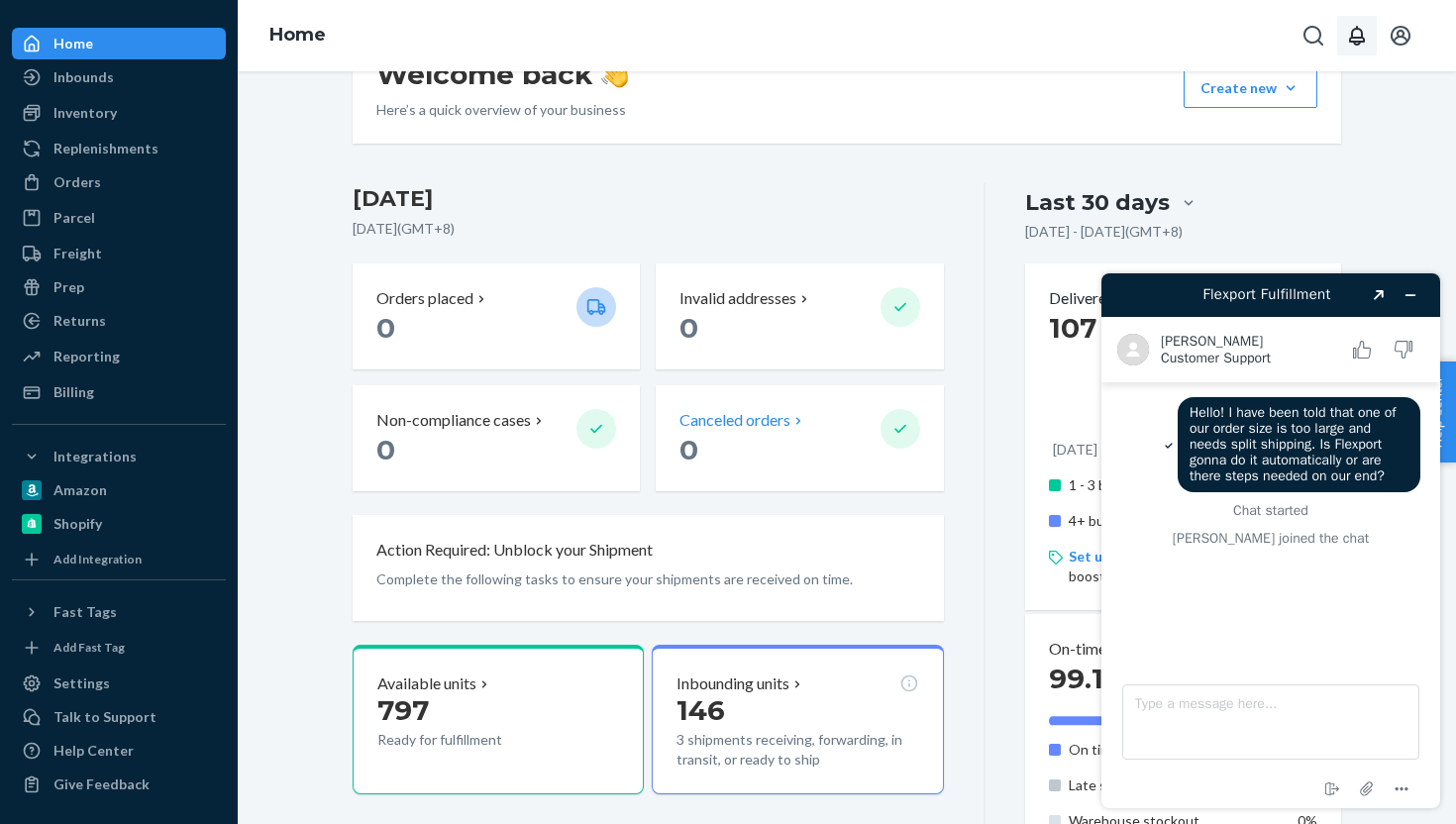 scroll, scrollTop: 0, scrollLeft: 0, axis: both 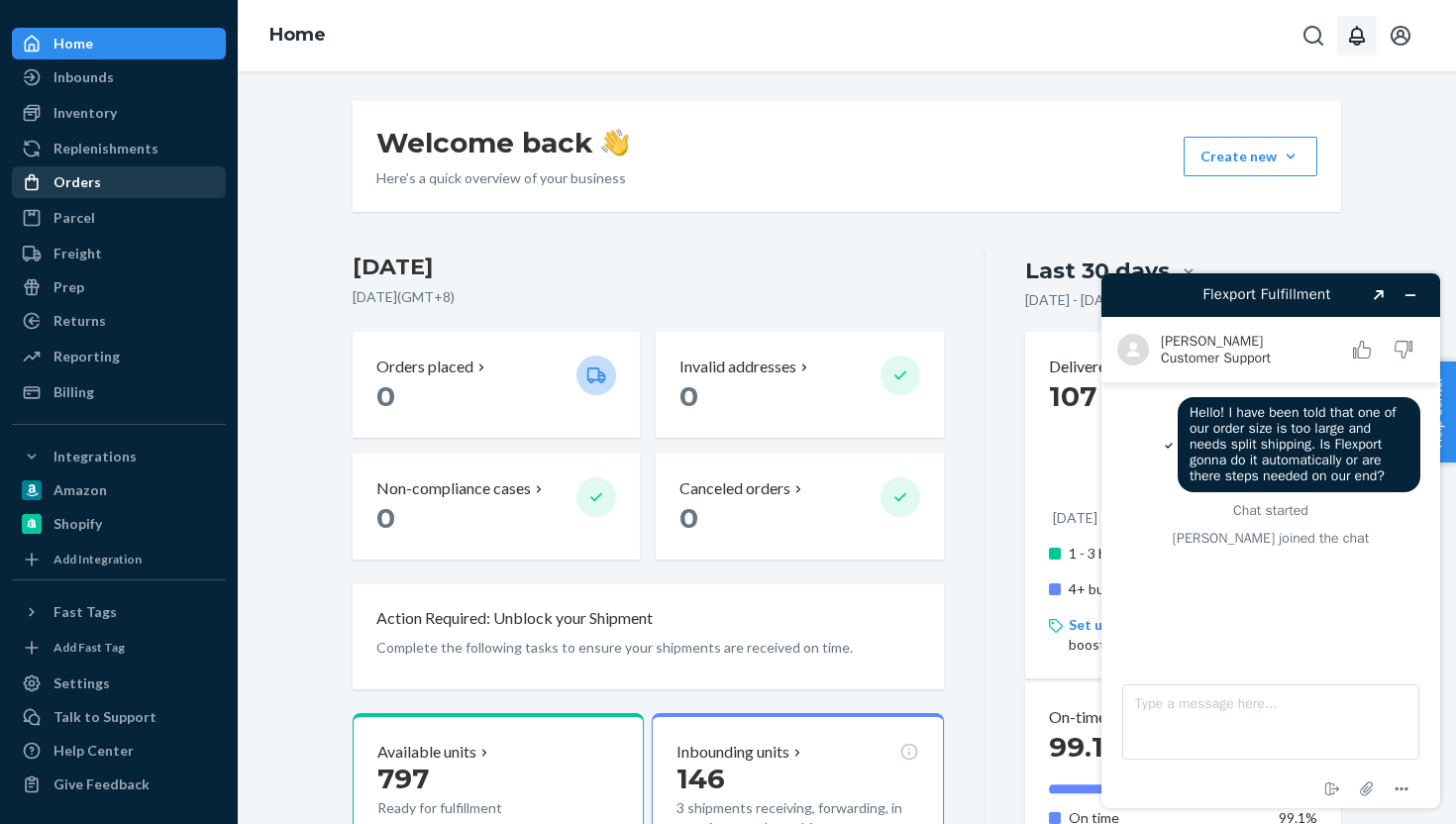 click on "Orders" at bounding box center [119, 182] 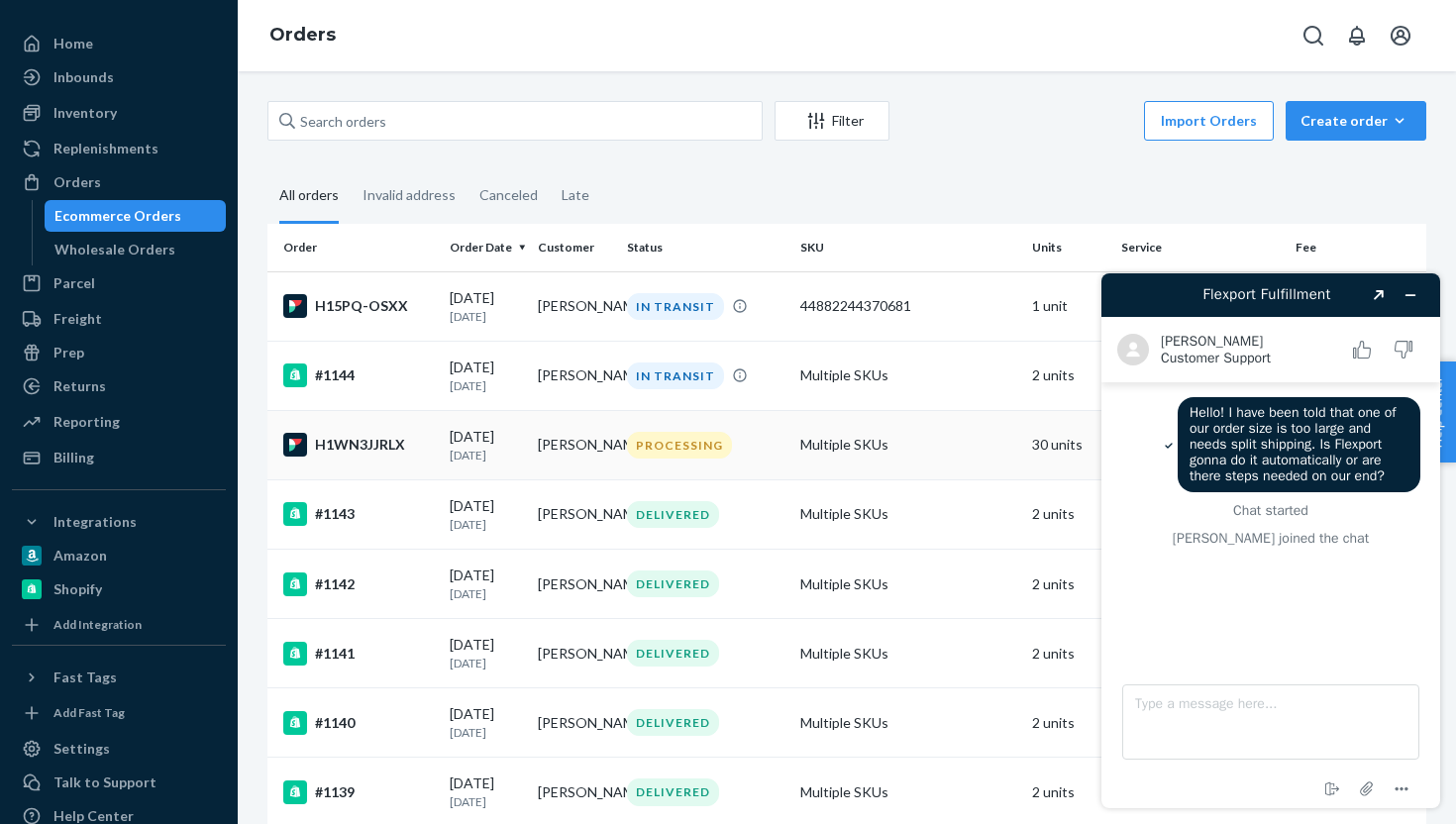 click on "H1WN3JJRLX" at bounding box center (355, 445) 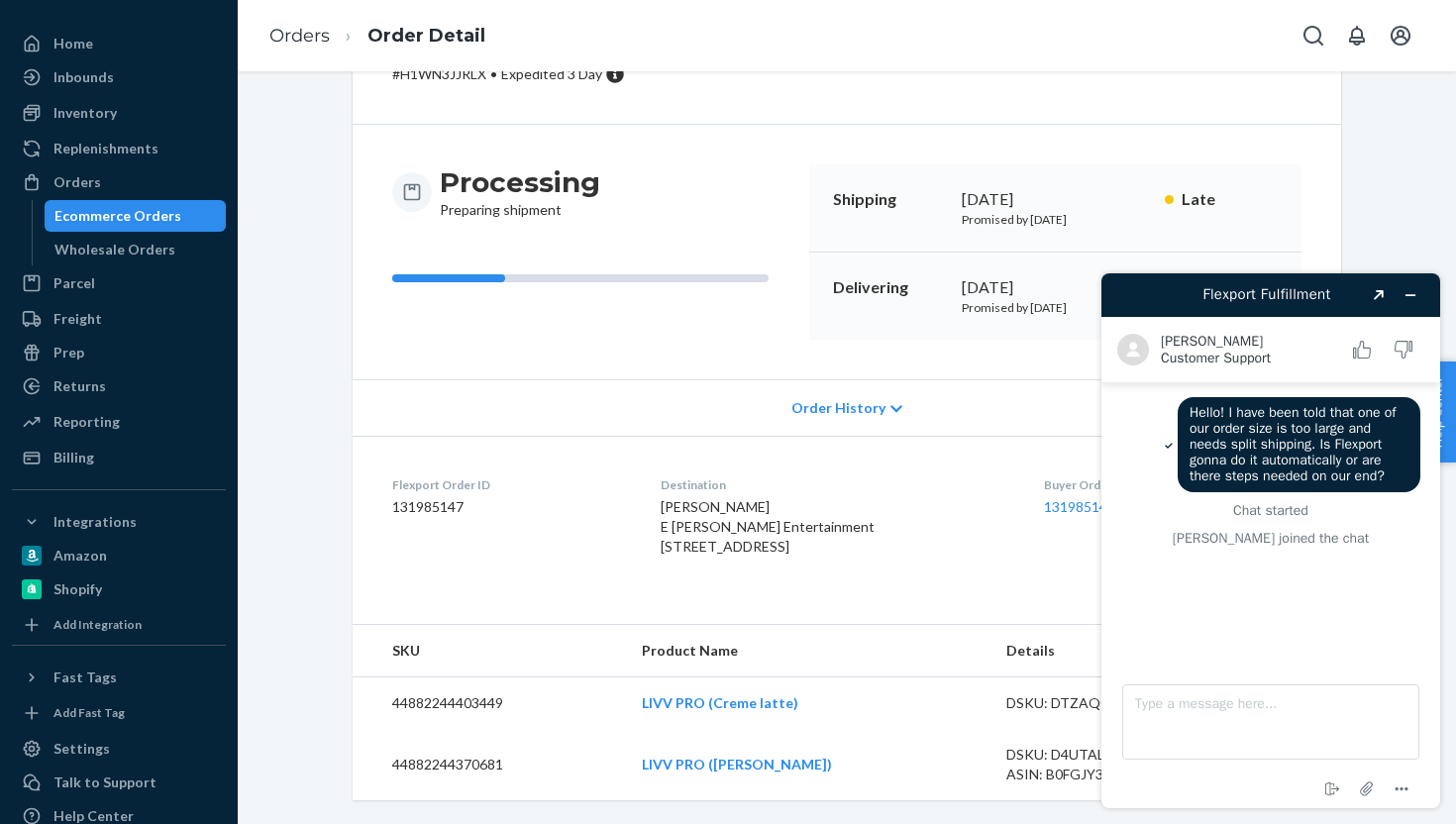scroll, scrollTop: 0, scrollLeft: 0, axis: both 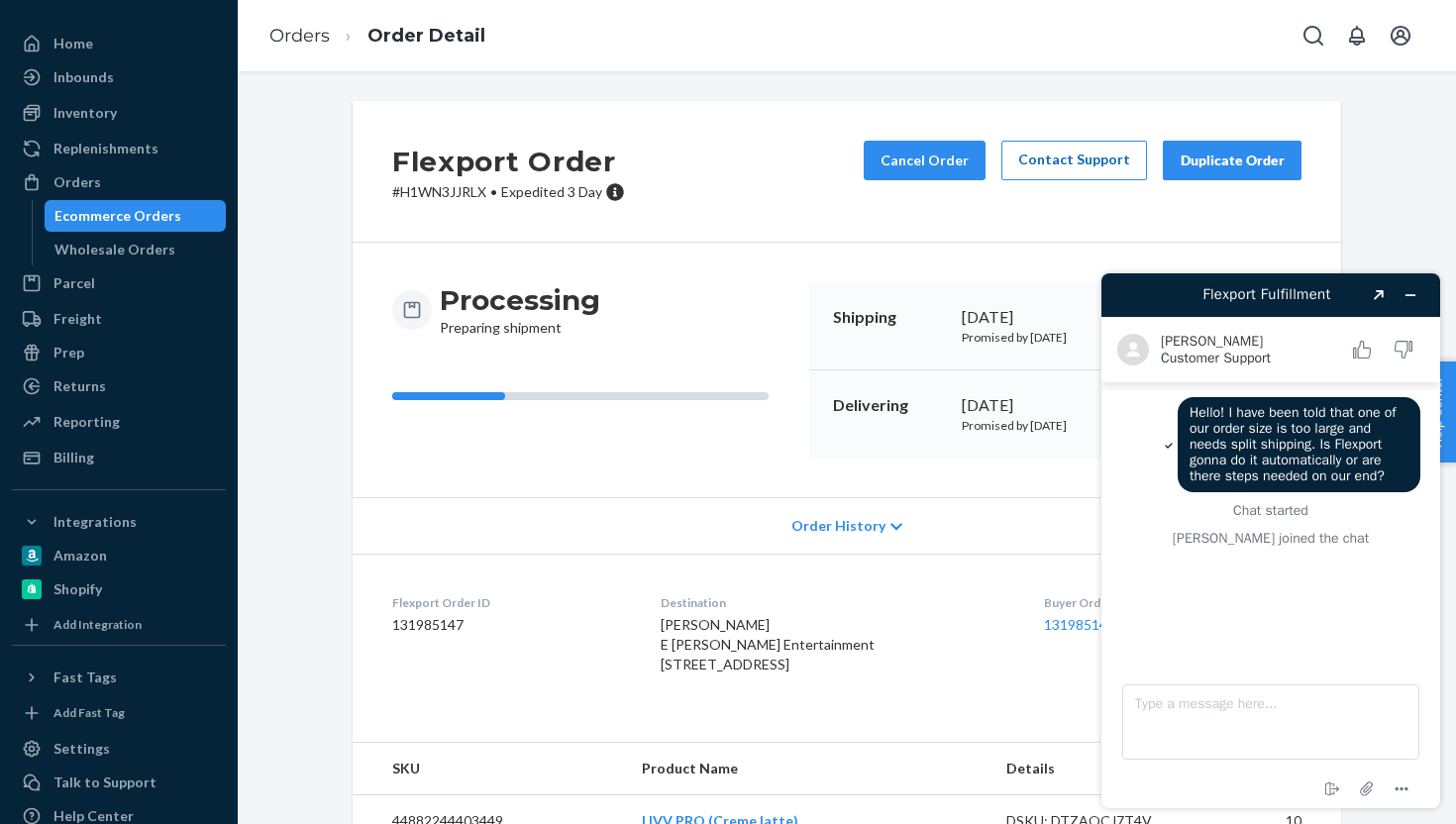 click on "Contact Support" at bounding box center (1074, 160) 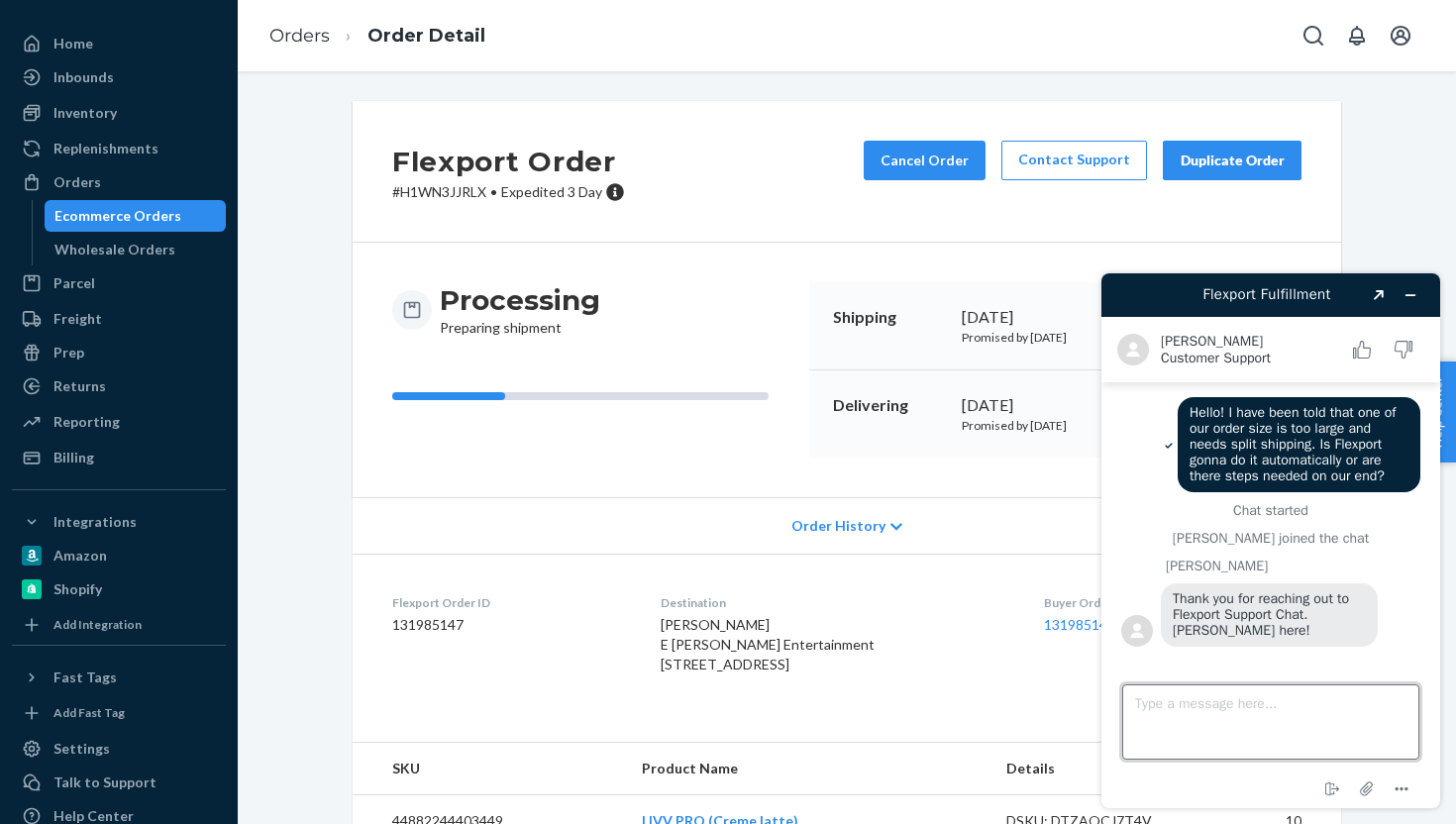click on "Type a message here..." at bounding box center [1271, 722] 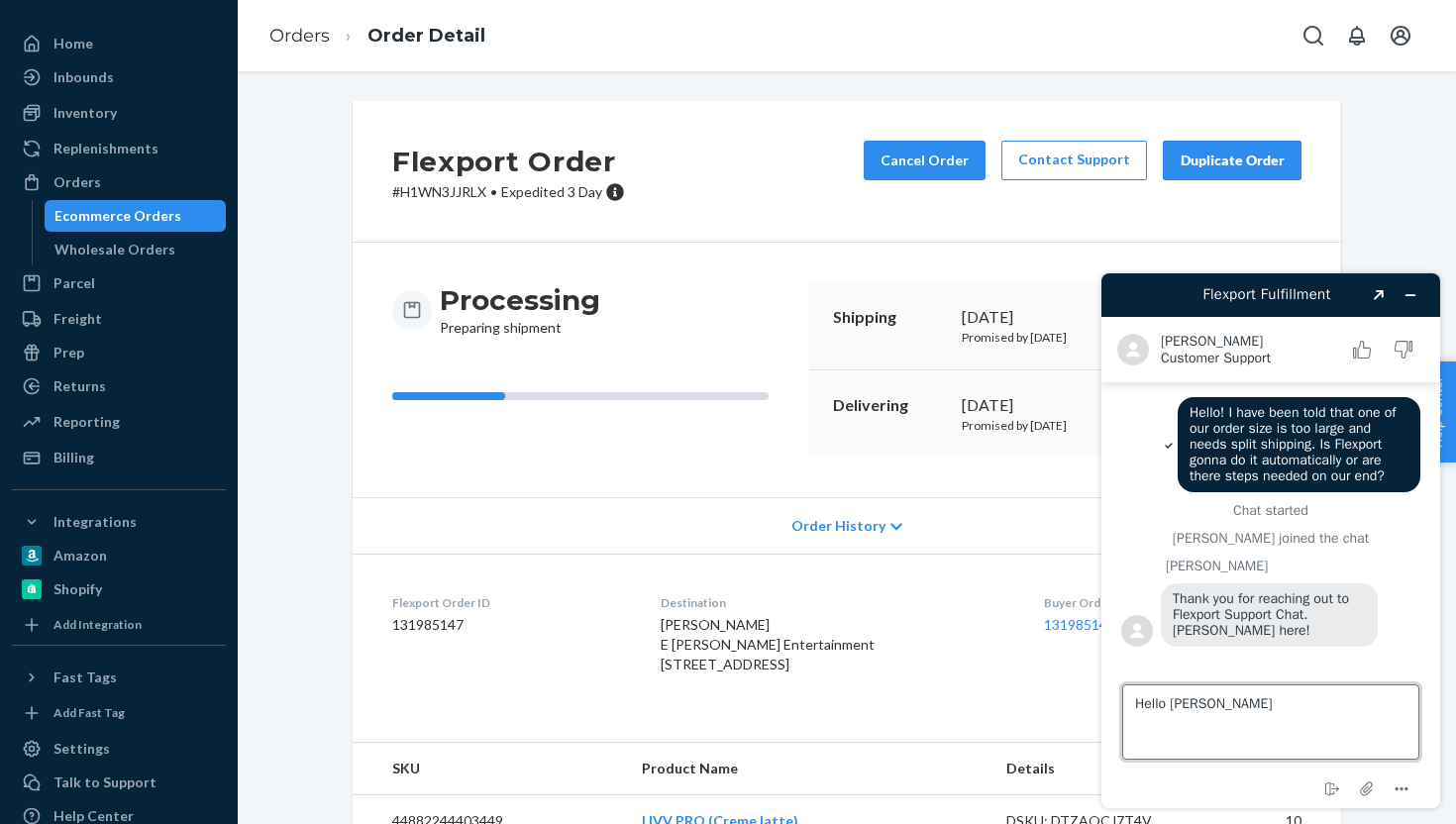type on "Hello Alvin" 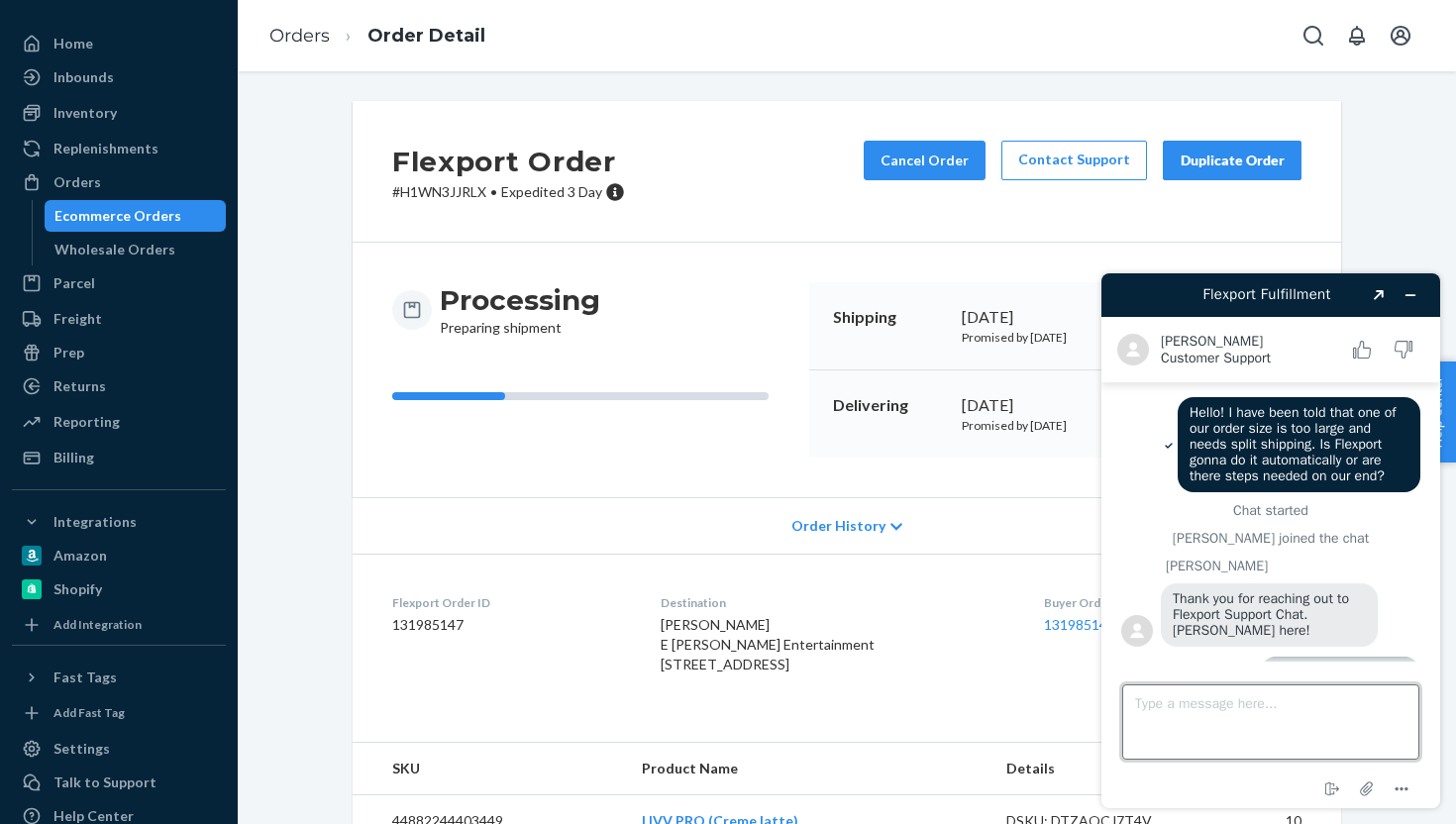 scroll, scrollTop: 69, scrollLeft: 0, axis: vertical 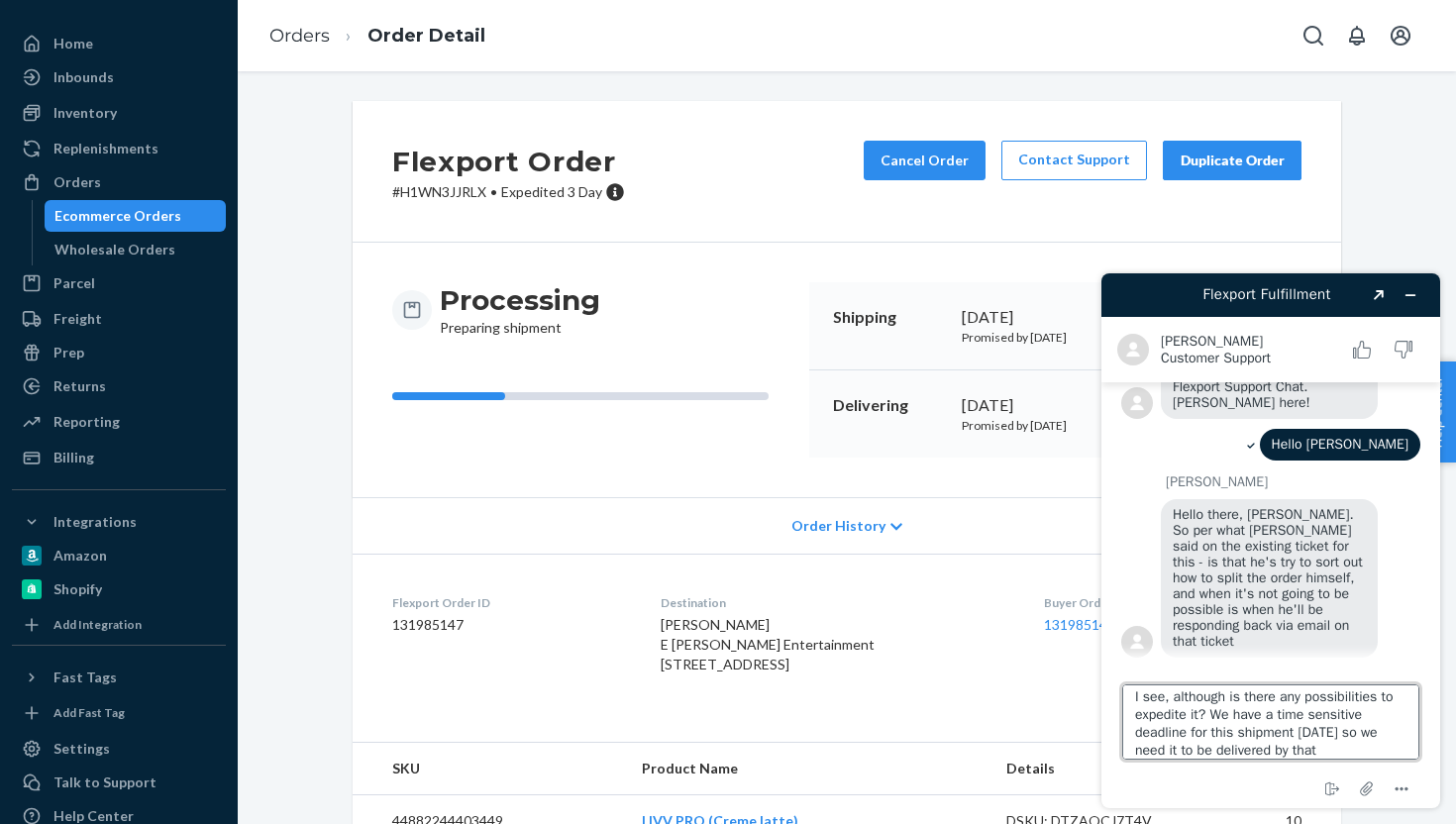 type on "I see, although is there any possibilities to expedite it? We have a time sensitive deadline for this shipment on Monday so we need it to be delivered by that time" 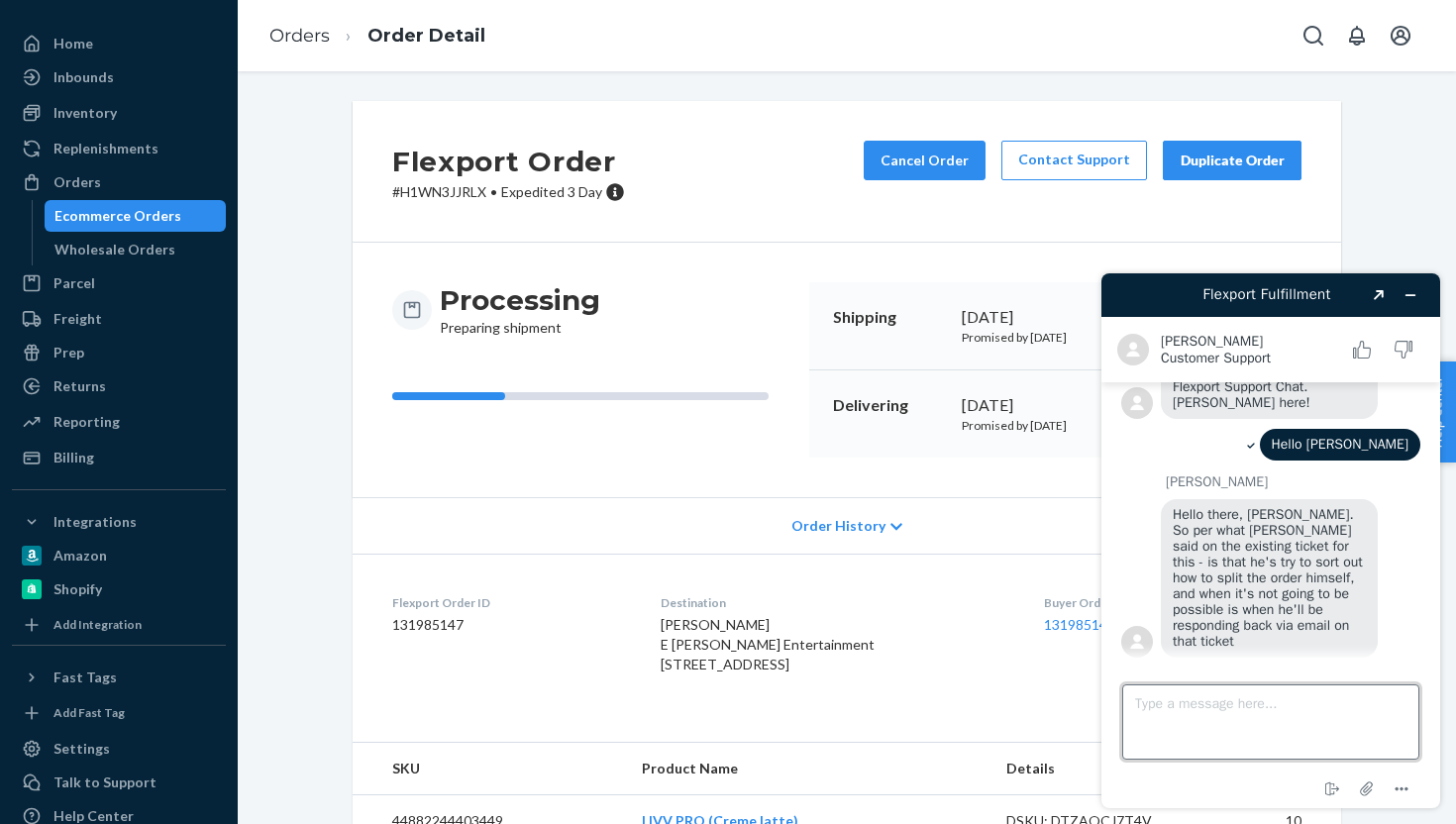 scroll, scrollTop: 0, scrollLeft: 0, axis: both 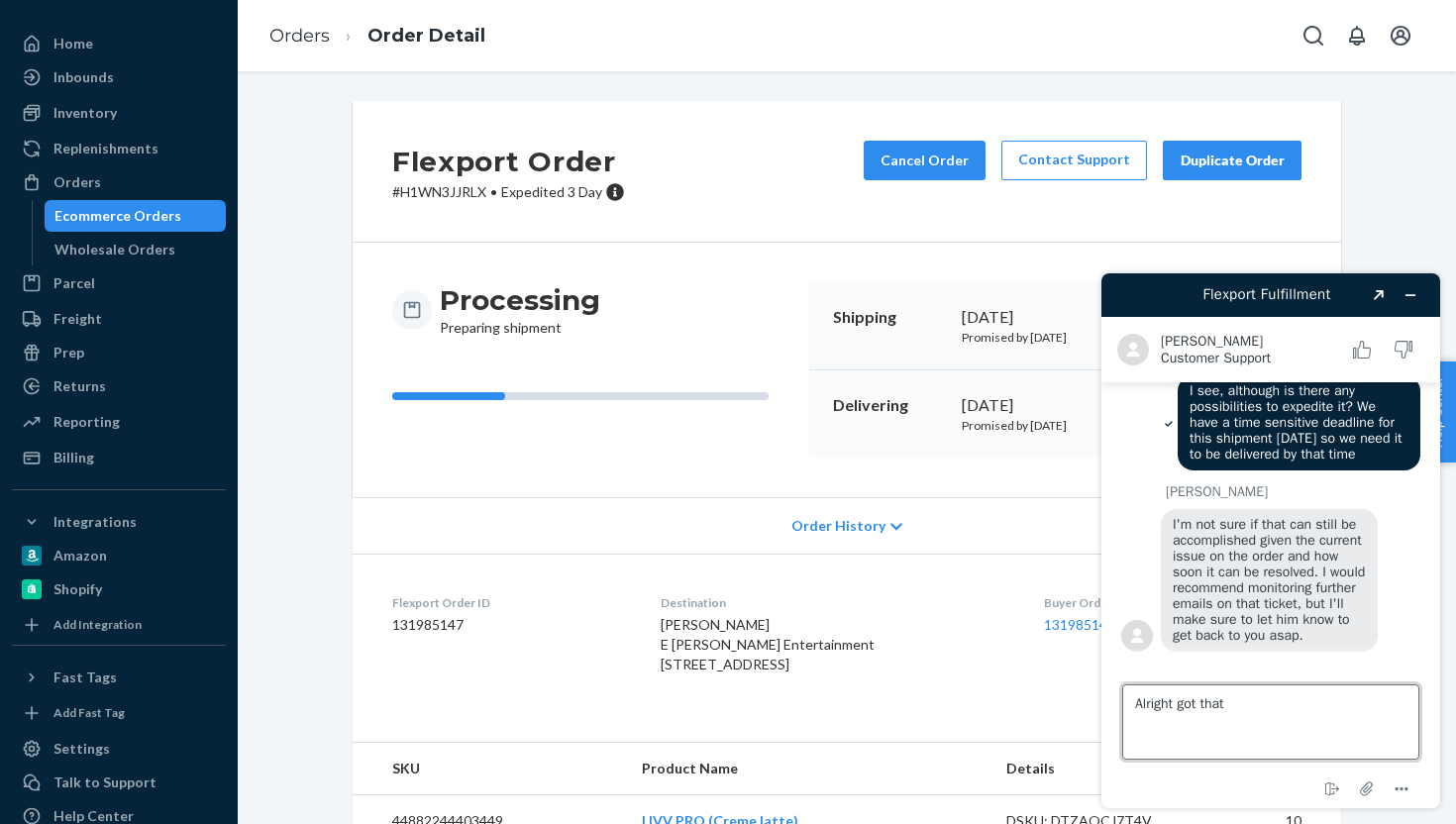 type on "Alright got that." 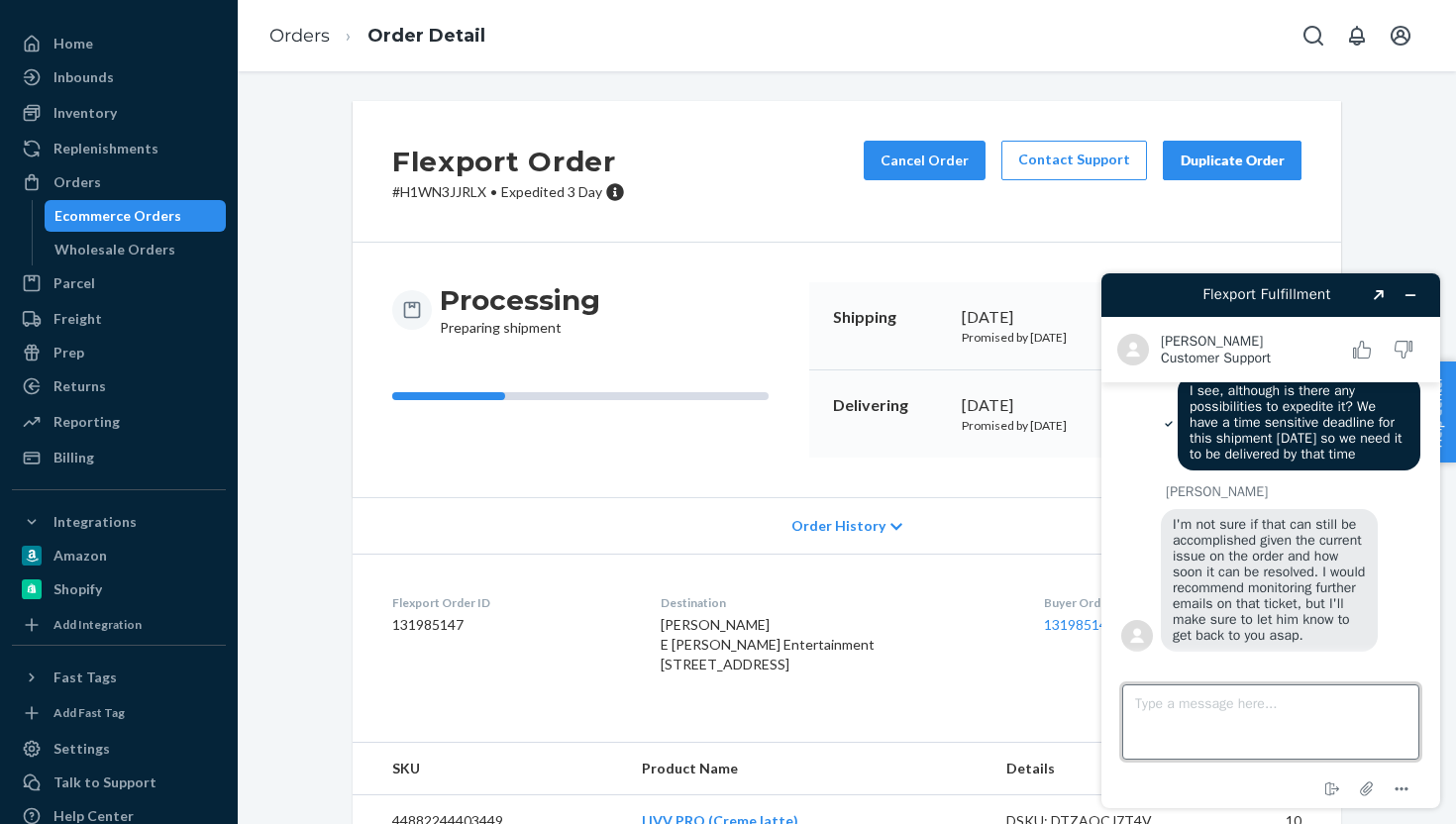scroll, scrollTop: 569, scrollLeft: 0, axis: vertical 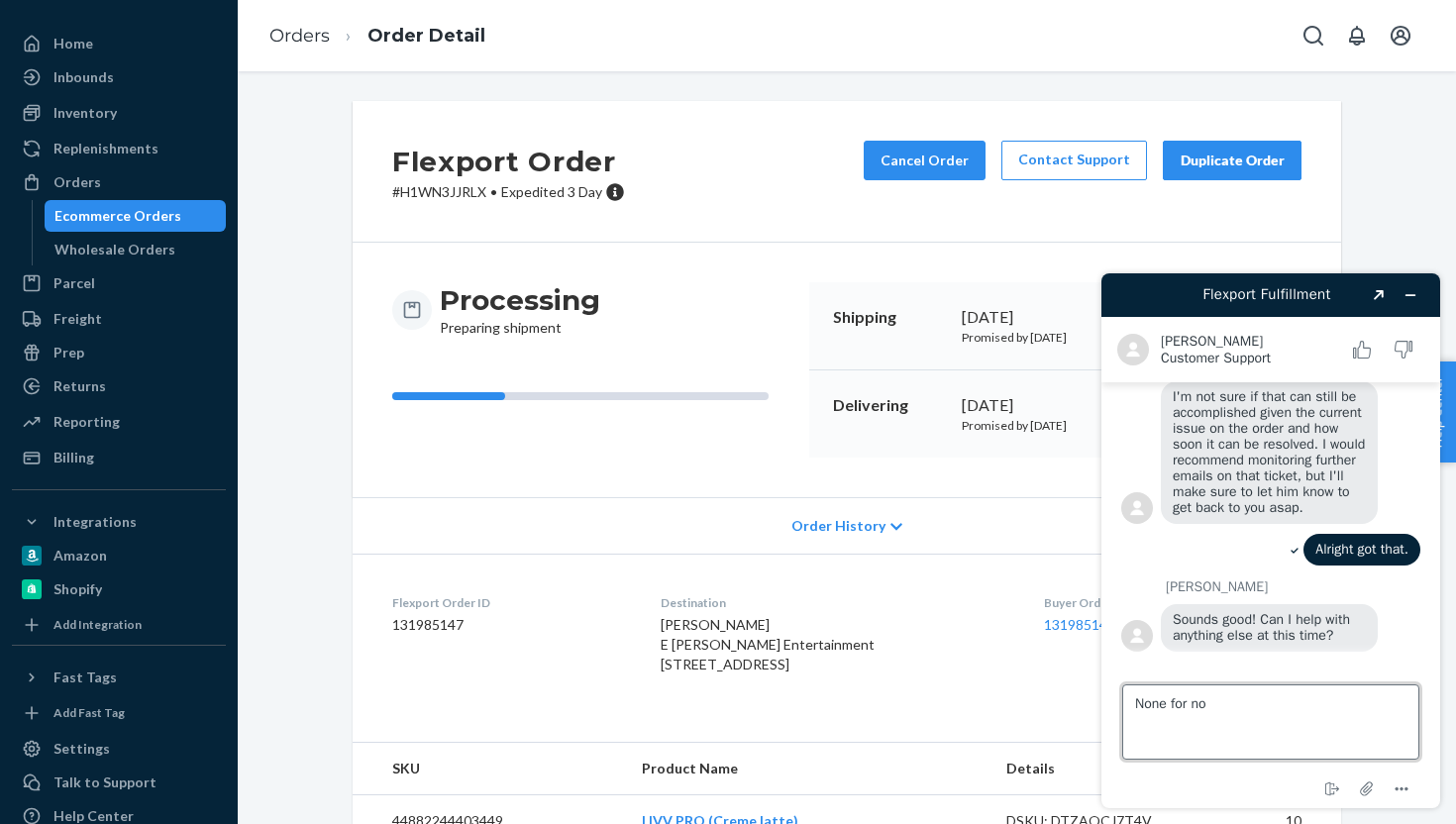 type on "None for now" 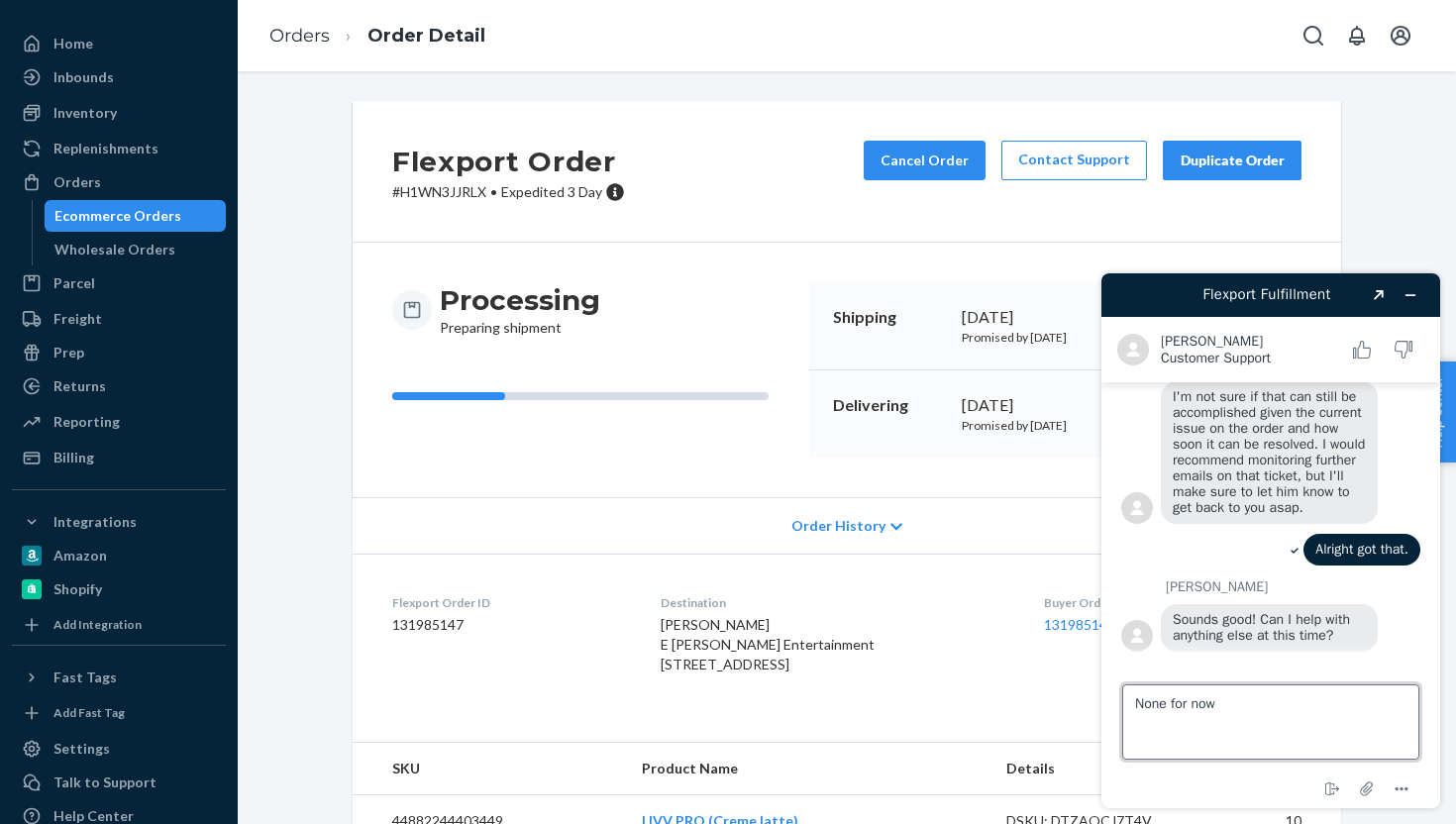type 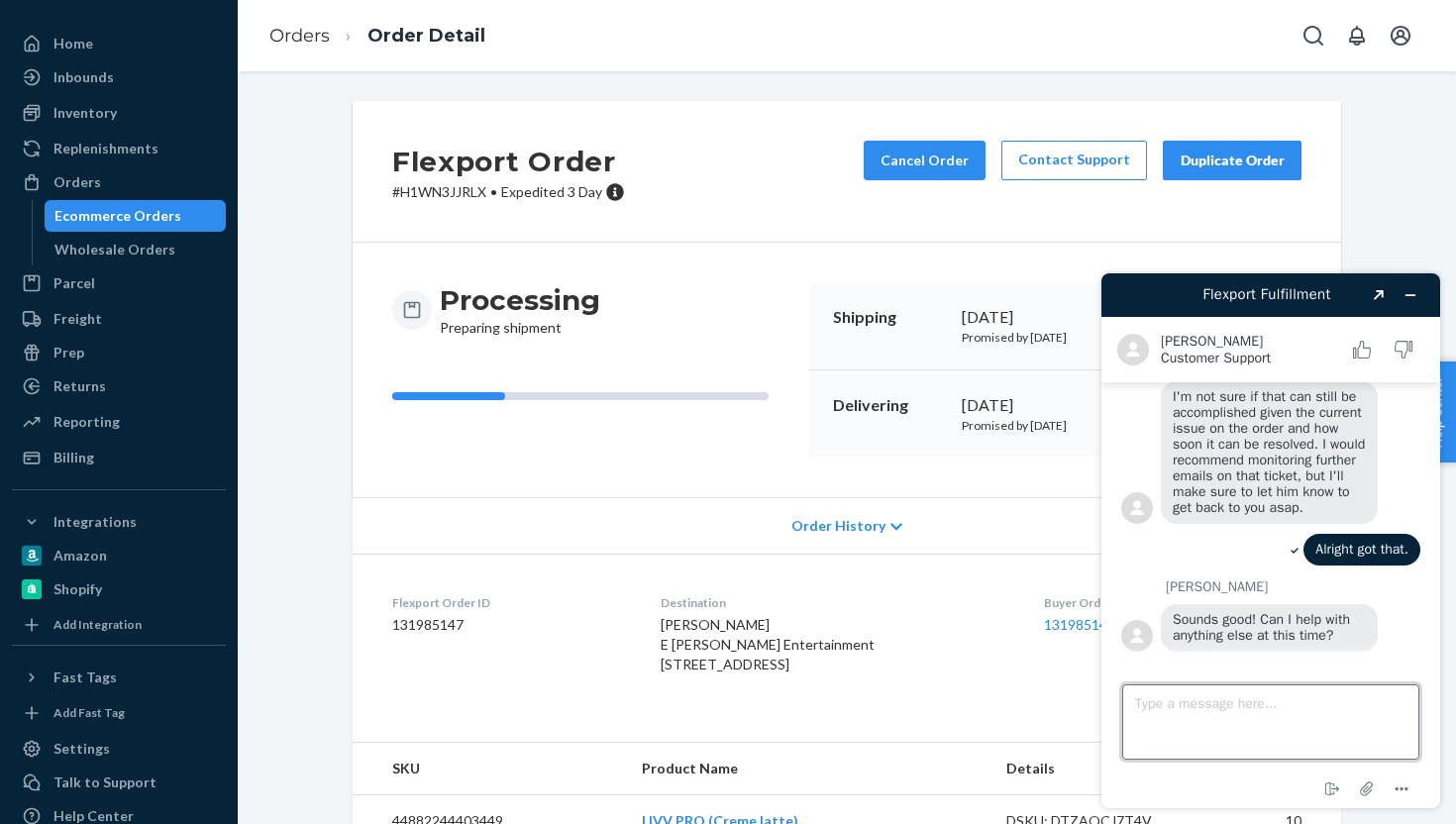 scroll, scrollTop: 696, scrollLeft: 0, axis: vertical 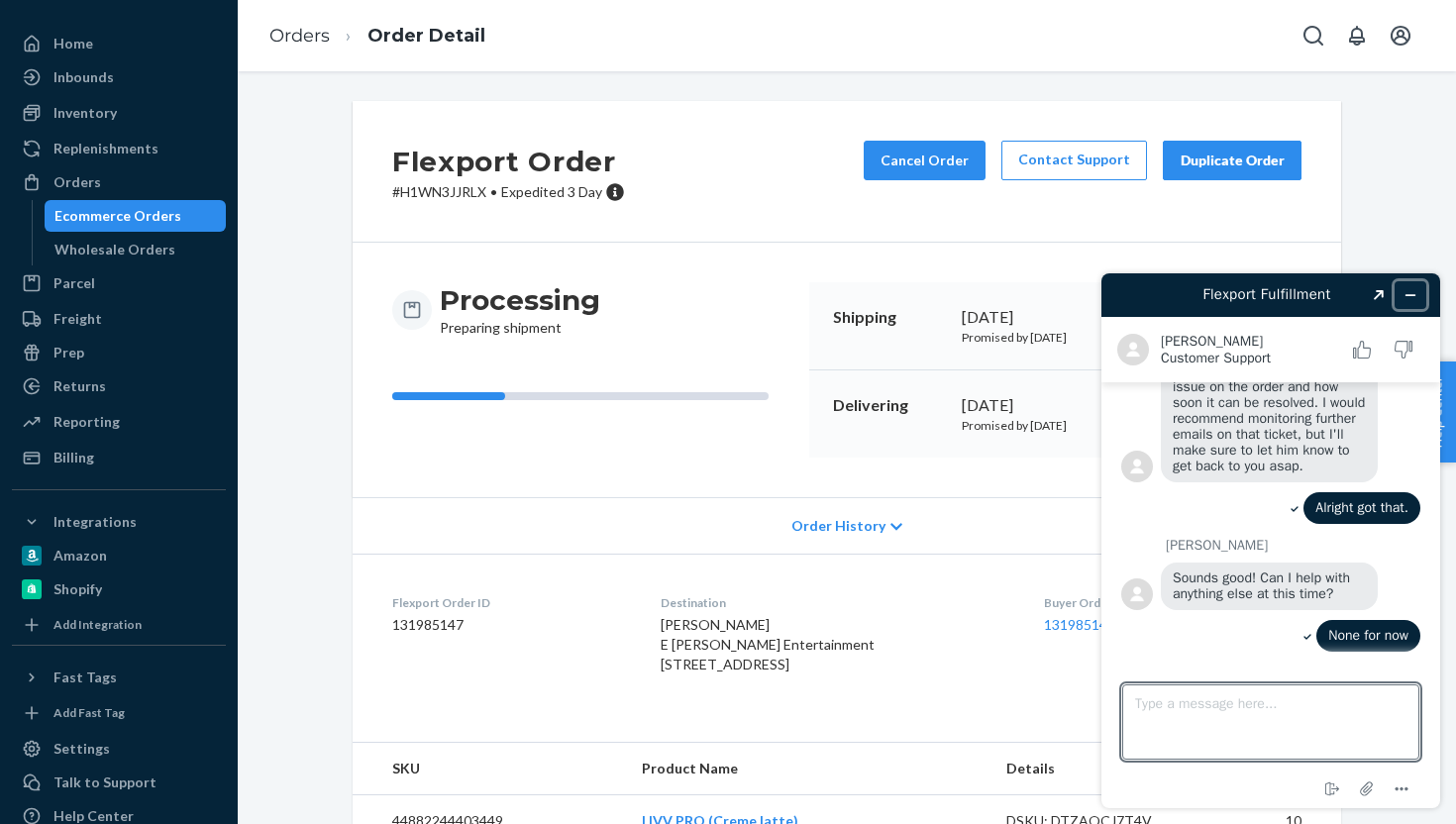 click 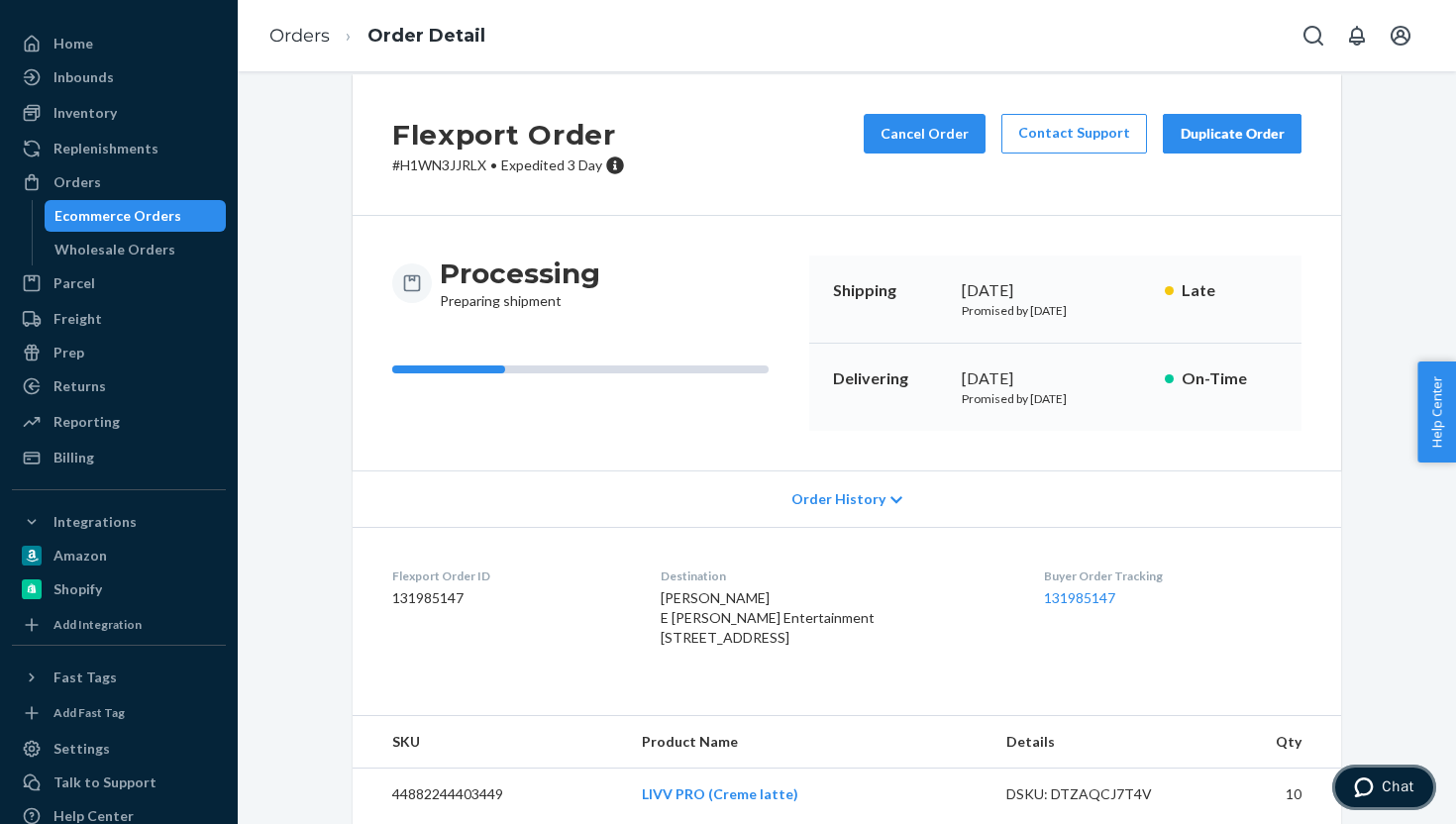 scroll, scrollTop: 0, scrollLeft: 0, axis: both 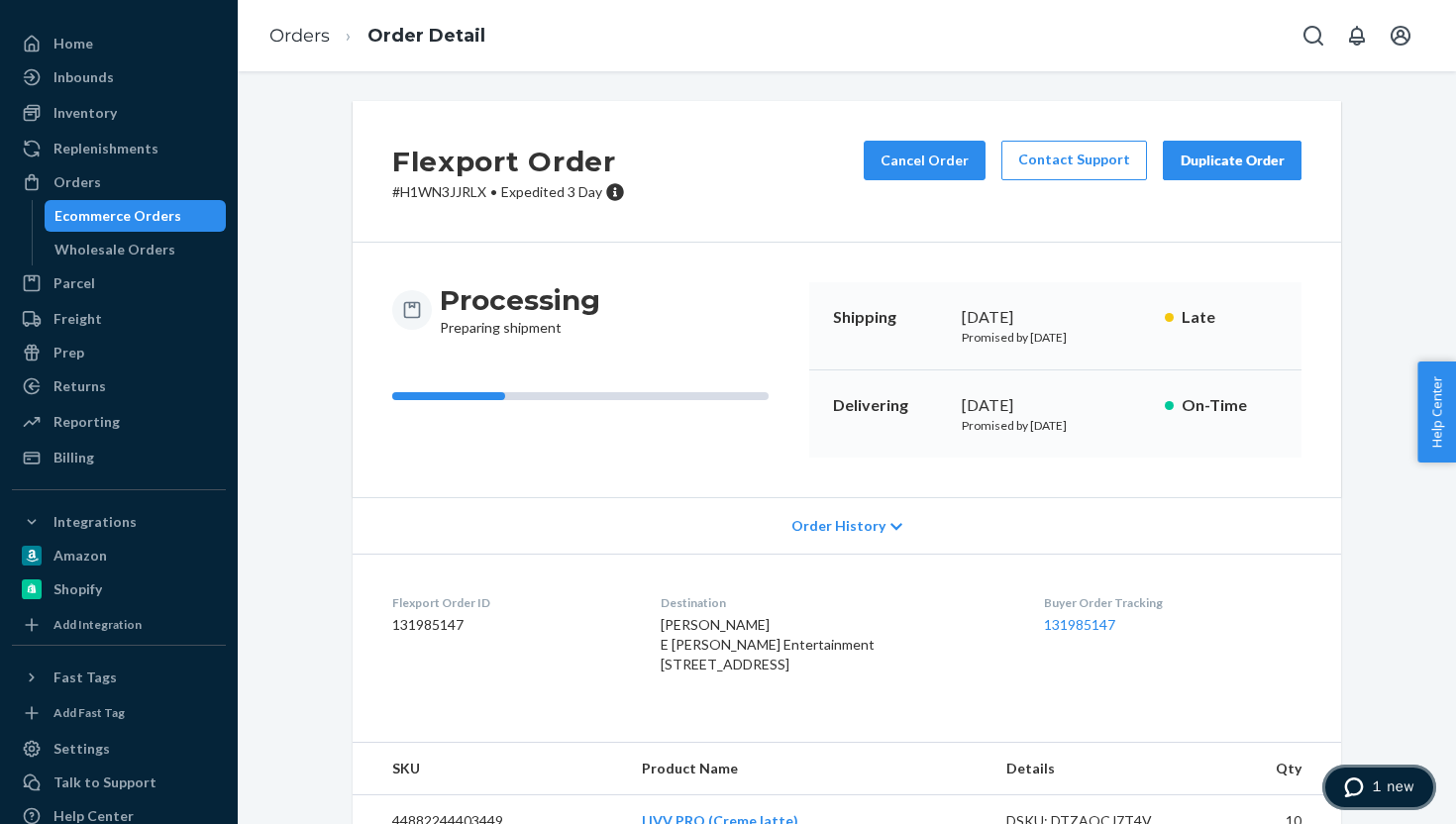 click 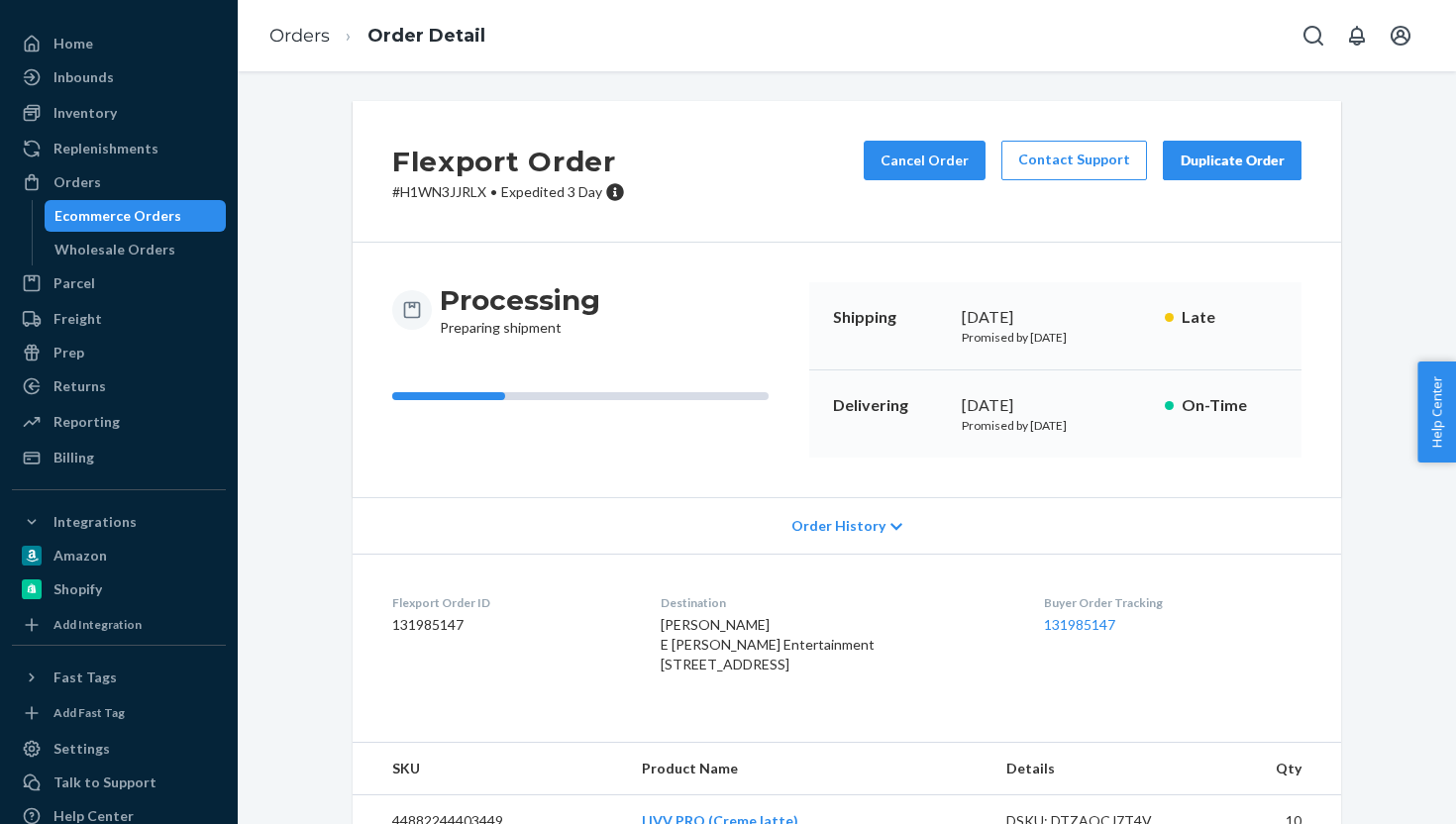 scroll, scrollTop: 0, scrollLeft: 0, axis: both 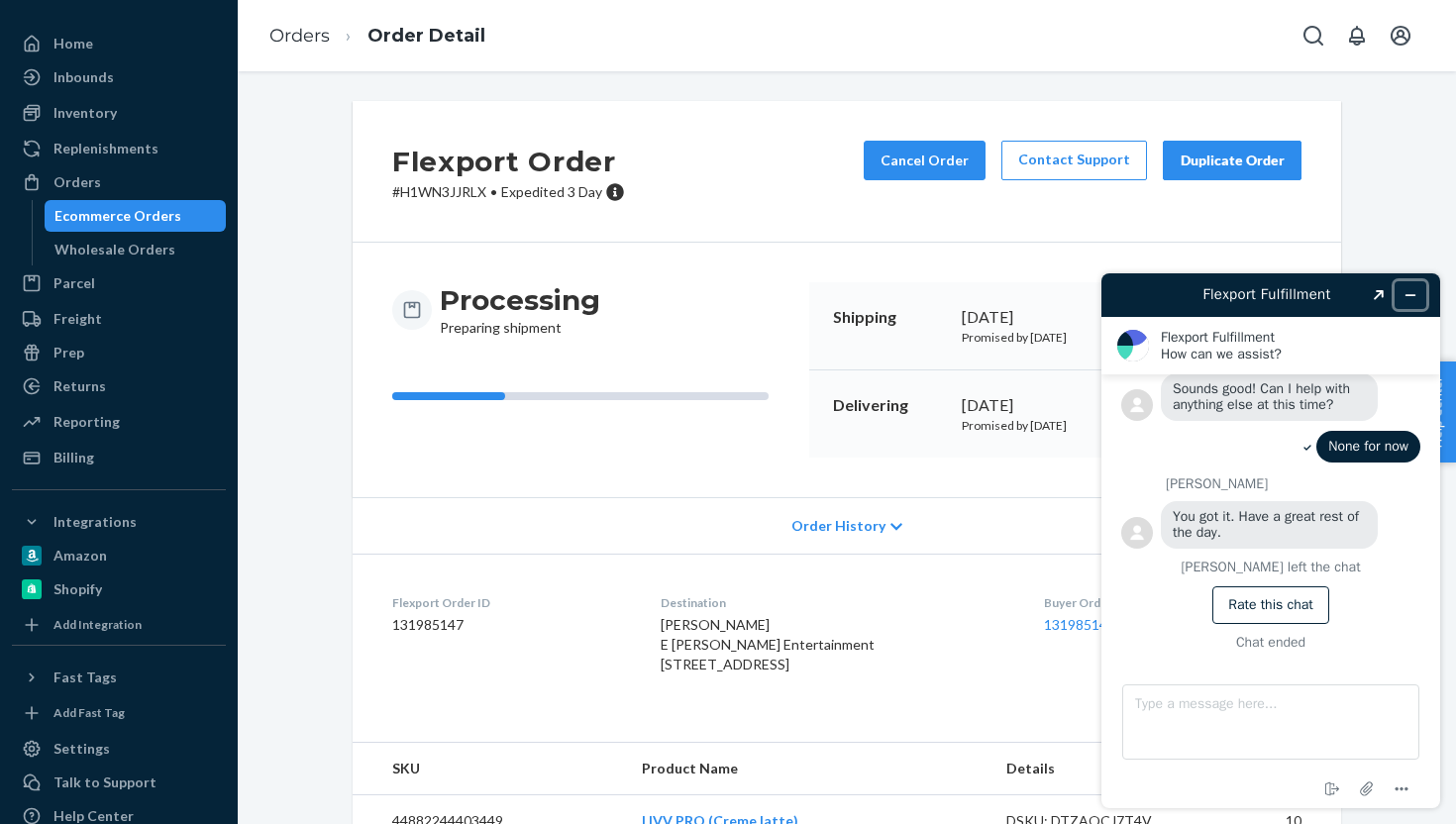 click 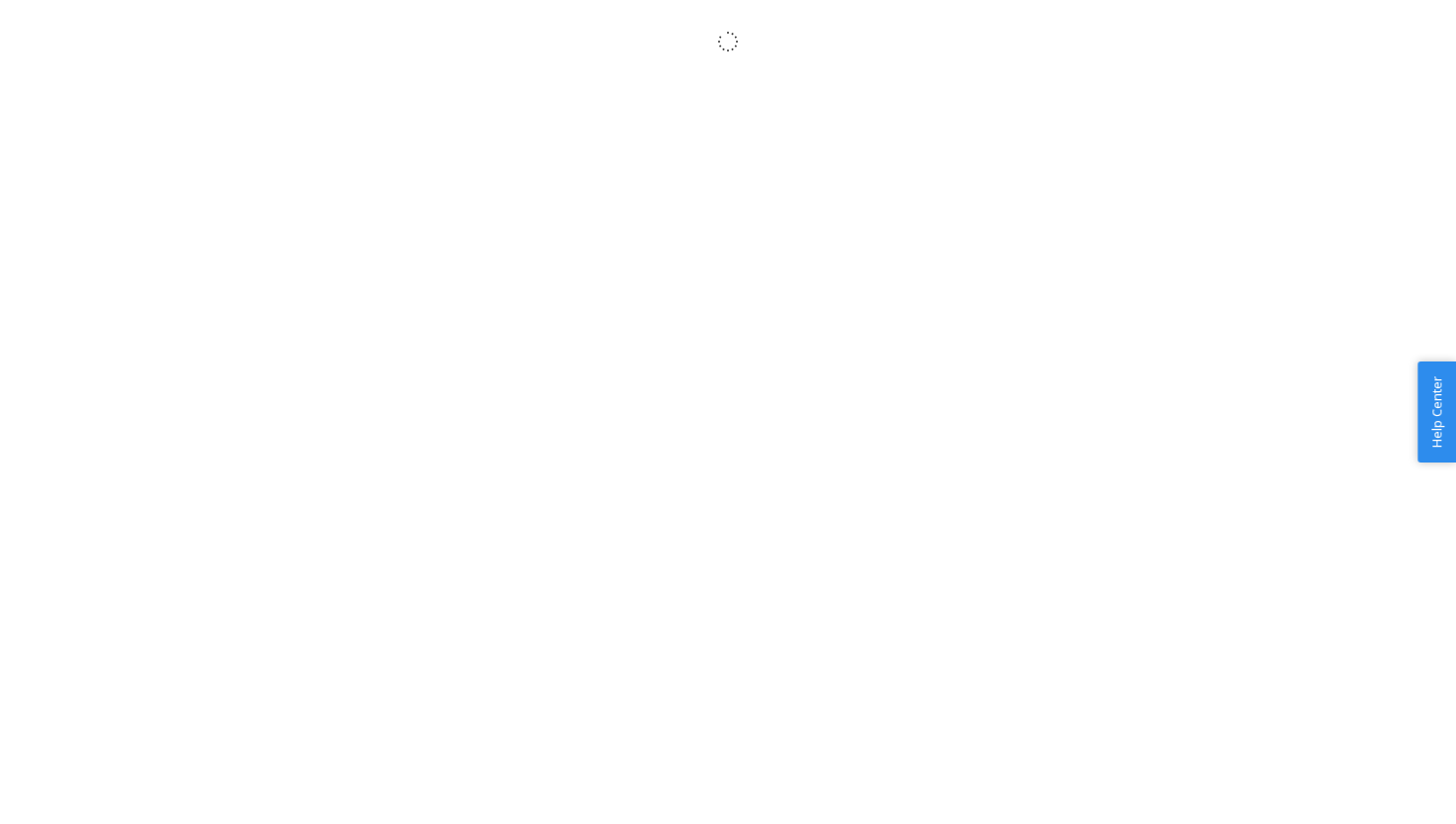 scroll, scrollTop: 0, scrollLeft: 0, axis: both 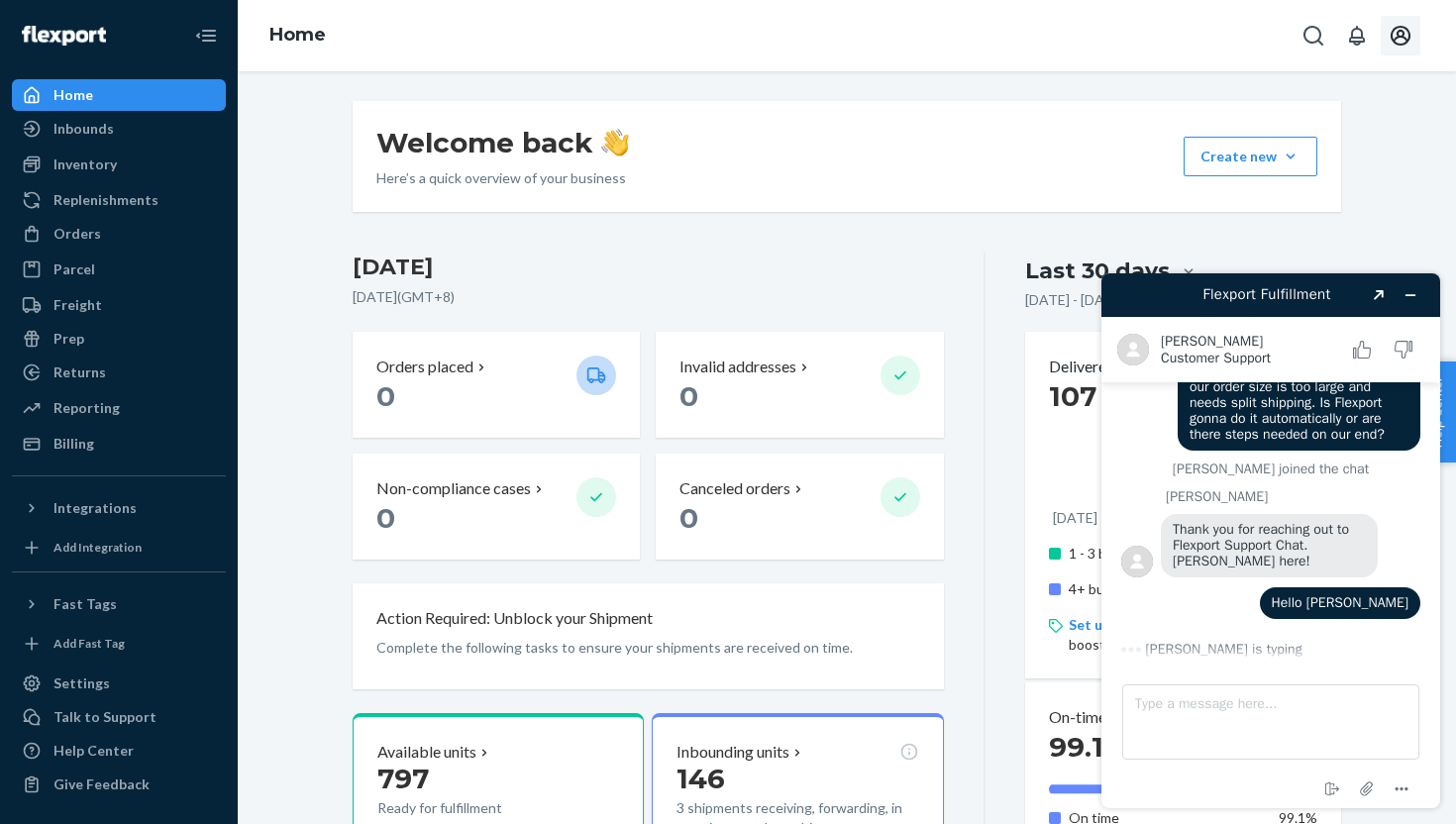 click 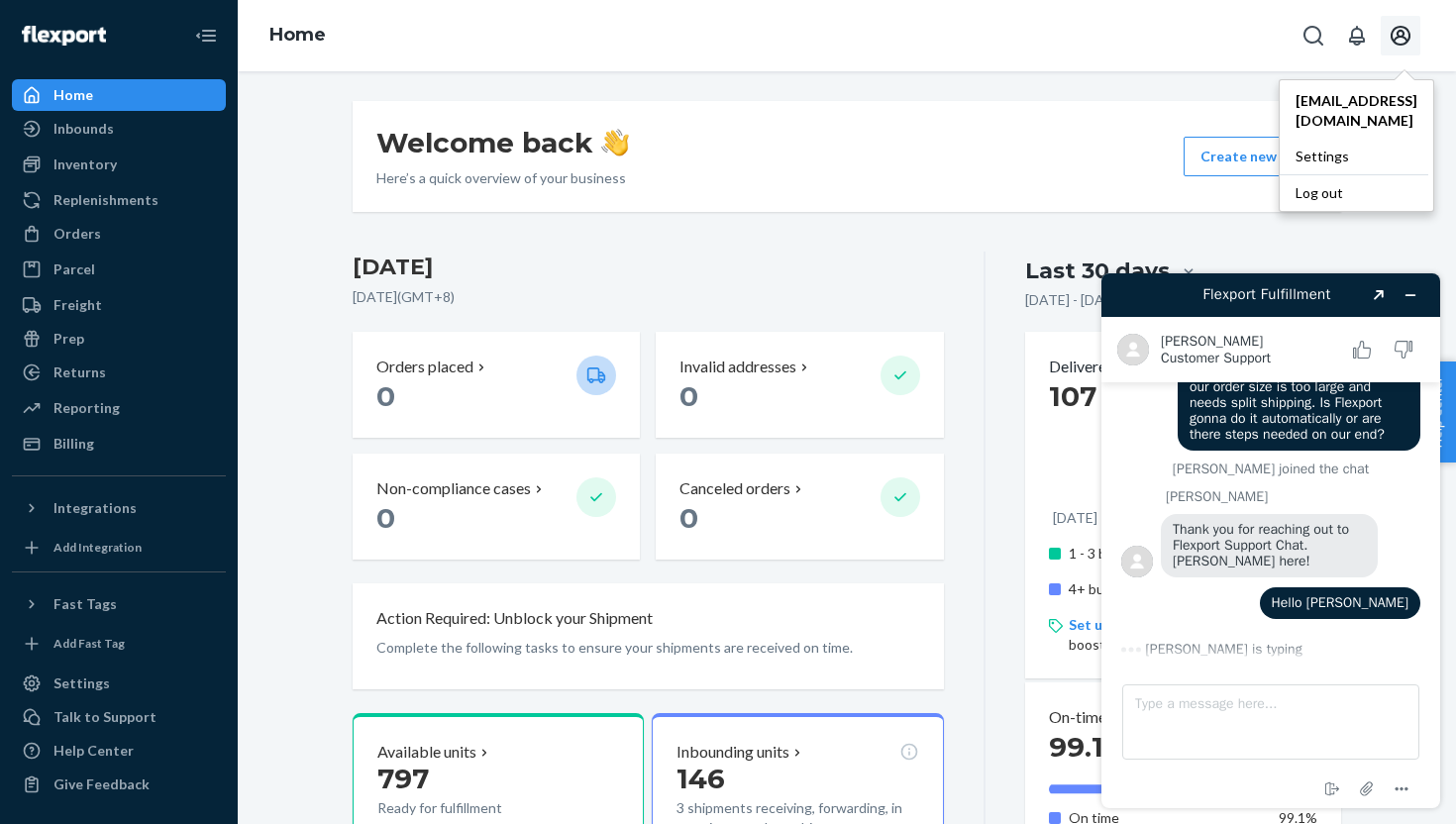 click on "Welcome back  Here’s a quick overview of your business Create new Create new inbound Create new order Create new product Today July 12, 2025  ( GMT+8 ) Orders placed   0   Invalid addresses   0   Non-compliance cases   0   Canceled orders   0   Action Required: Unblock your Shipment Complete the following tasks to ensure your shipments are received on time. Available units 797 Ready for fulfillment Inbounding units 146 3 shipments receiving, forwarding, in transit, or ready to ship Popular SKUs to replenish No recommendations yet. We’ll show you popular SKUs that are running low so you never miss a sale. Shopify Expect $0 additional shipping cost per unit. Add badge Last 30 days Jun 12, 2025 - Jul 12, 2025  ( GMT+8 ) Delivered orders 107 0 Jun 12 Jul 12 1 - 3 business days 29.9% 4+ business days 70.1% Set up Fast Tag badges  on Shopify to boost sales conversion by up to 25%. On-time shipping 99.1% On time 99.1% Late status update 0% Warehouse stockout 0%  Warehouse delay 0.9% Late: Other 0% 100% 100% 0%" at bounding box center (847, 448) 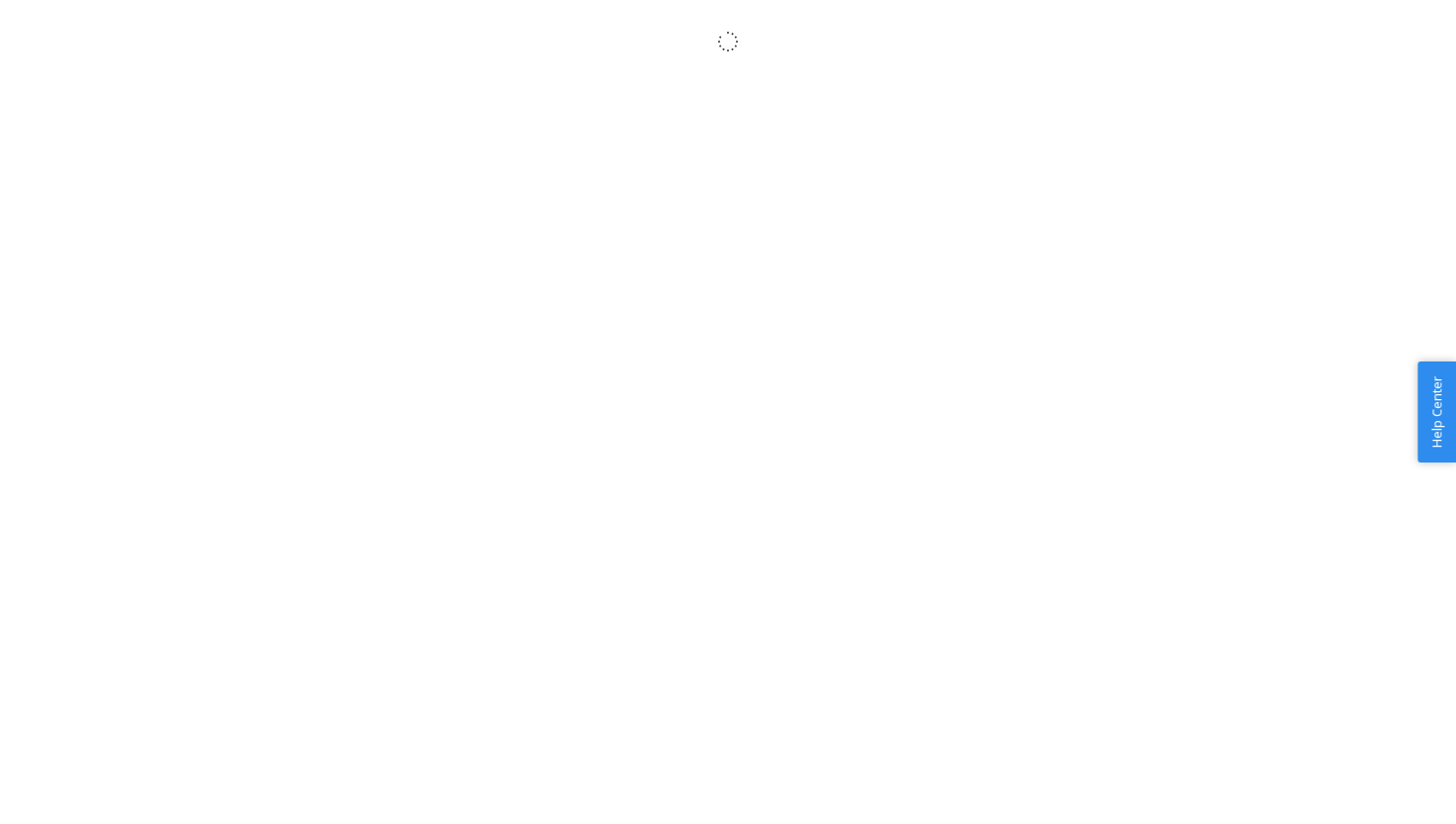 scroll, scrollTop: 0, scrollLeft: 0, axis: both 